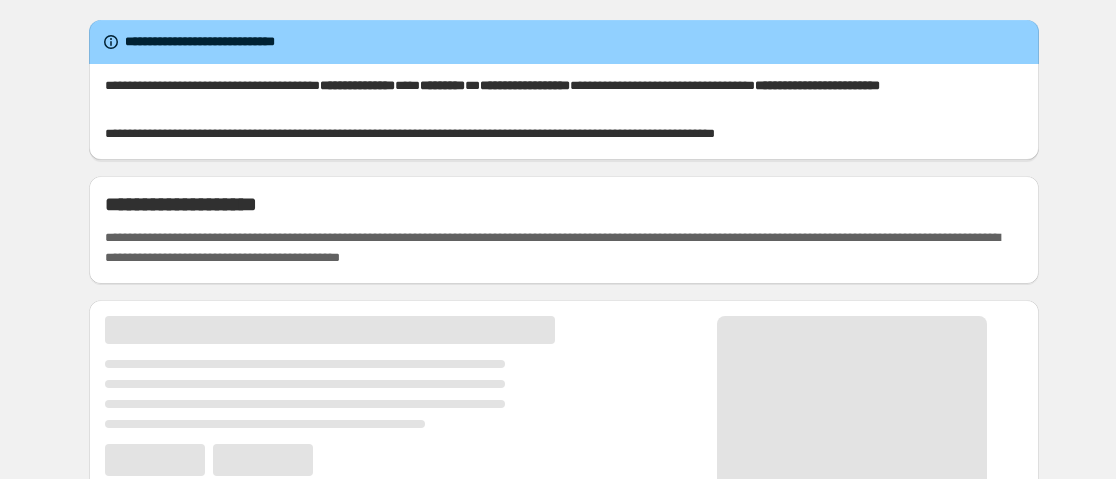 scroll, scrollTop: 0, scrollLeft: 0, axis: both 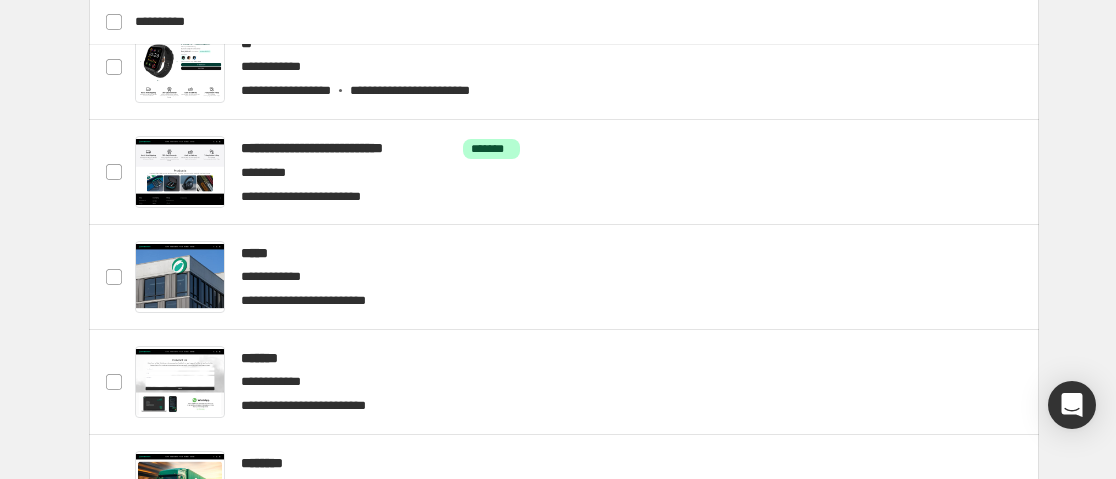 click on "**********" at bounding box center (563, 69) 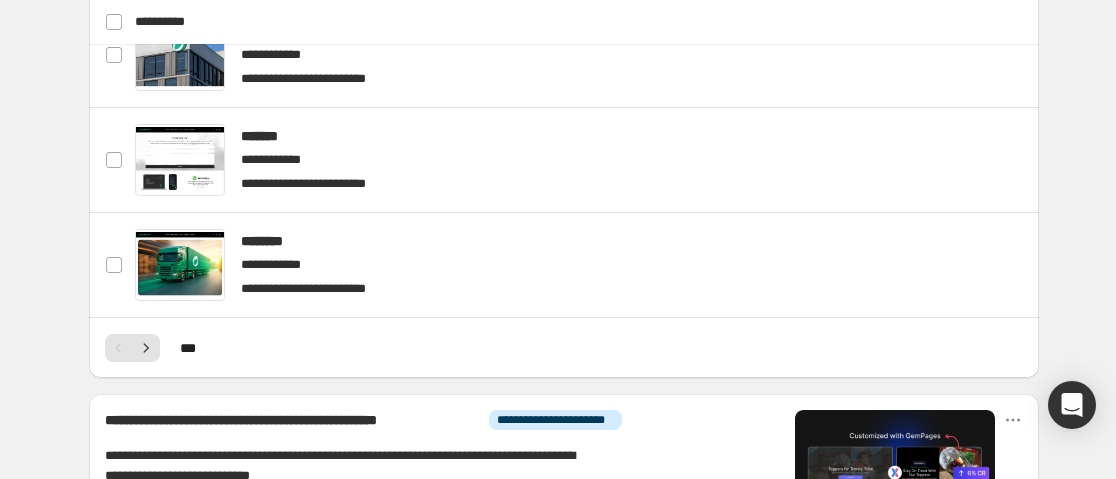 scroll, scrollTop: 1403, scrollLeft: 0, axis: vertical 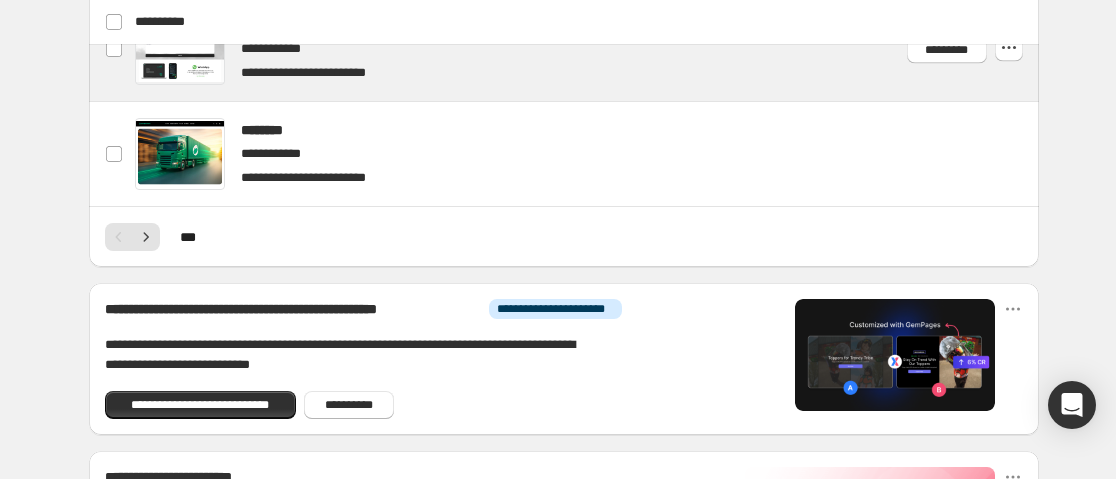 click at bounding box center (587, 49) 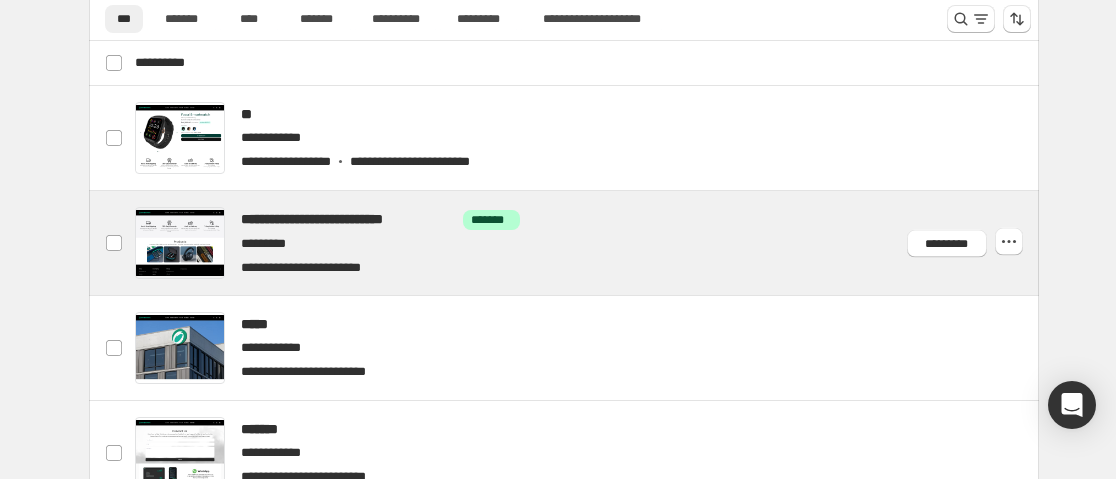 scroll, scrollTop: 1111, scrollLeft: 0, axis: vertical 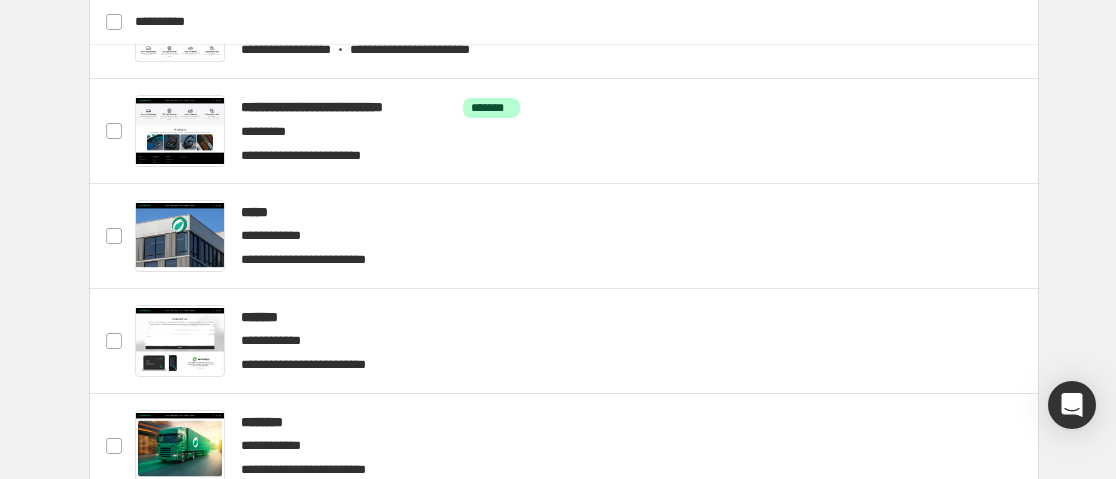 click on "**********" at bounding box center [563, 28] 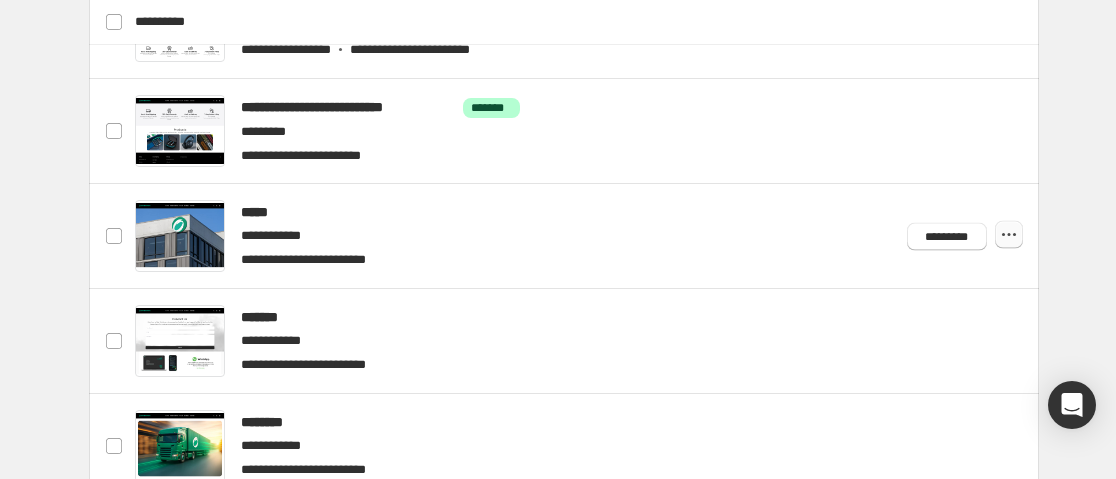 click 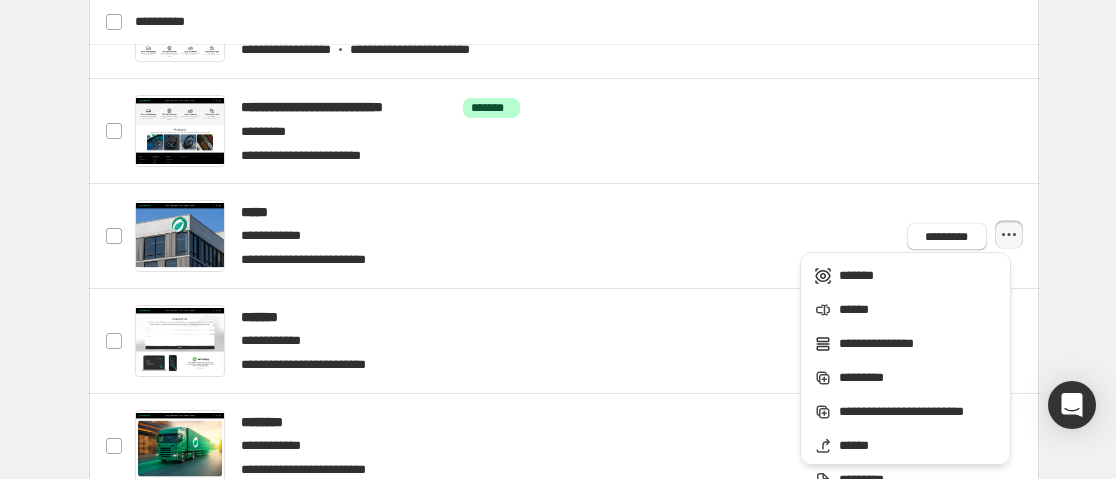 click on "**********" at bounding box center [563, 28] 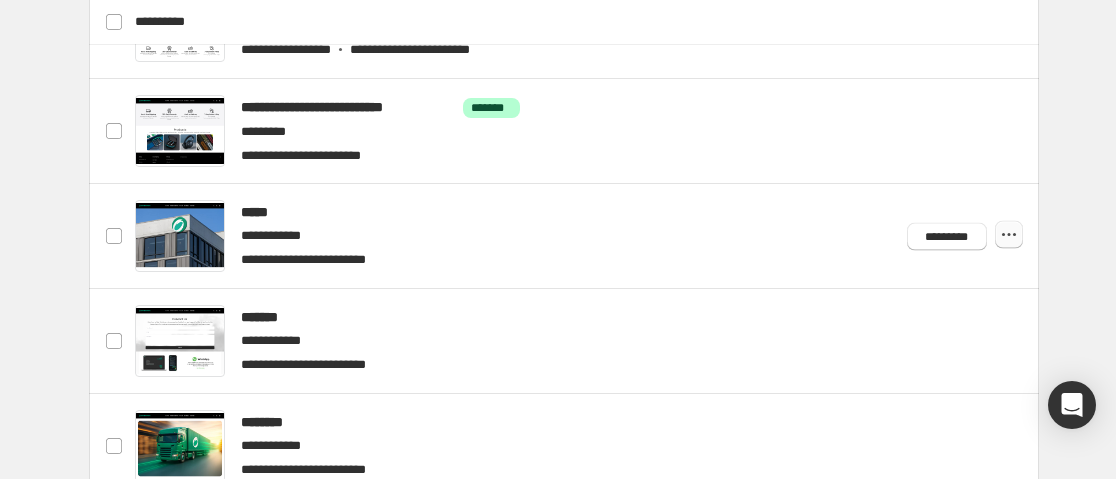 click 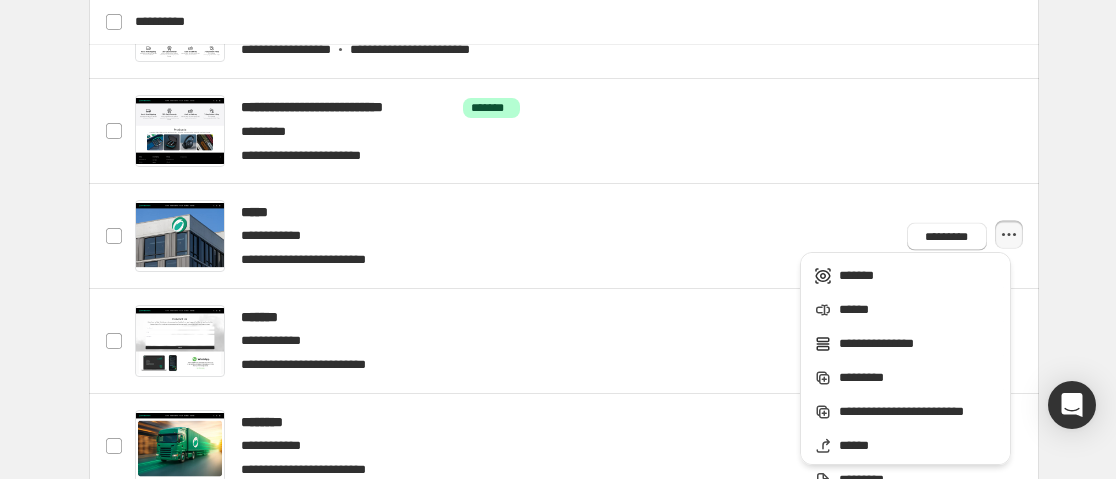 click on "**********" at bounding box center [564, 28] 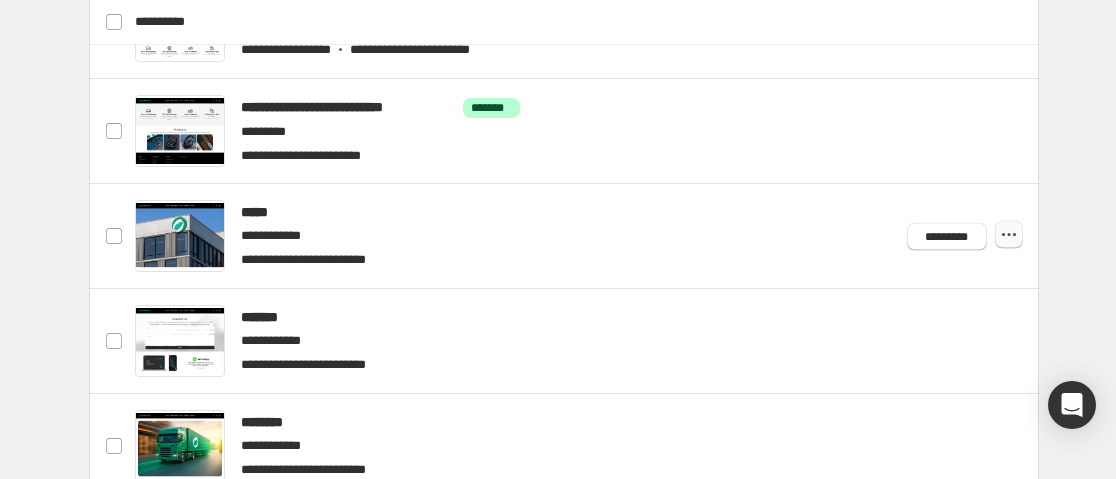 click at bounding box center [1009, 235] 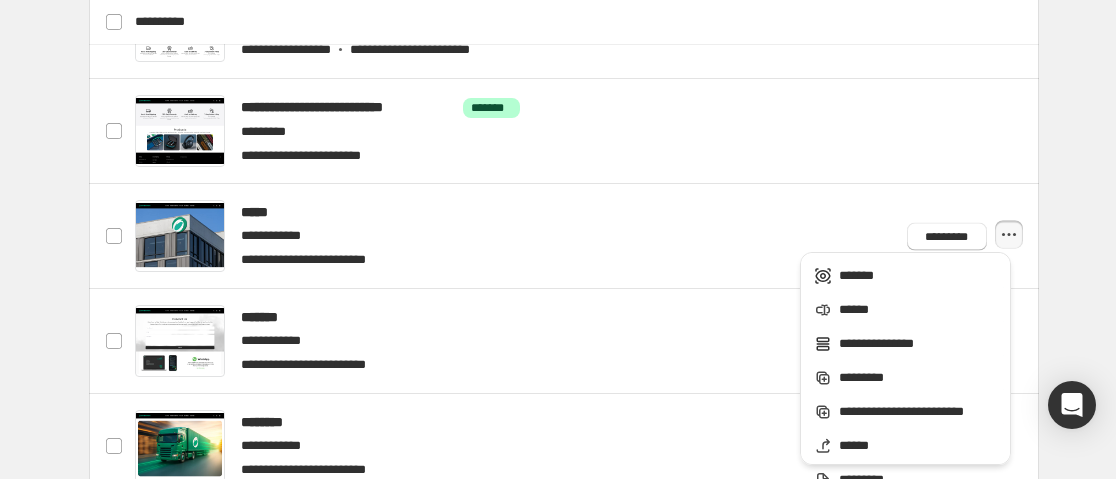 click on "**********" at bounding box center [563, 28] 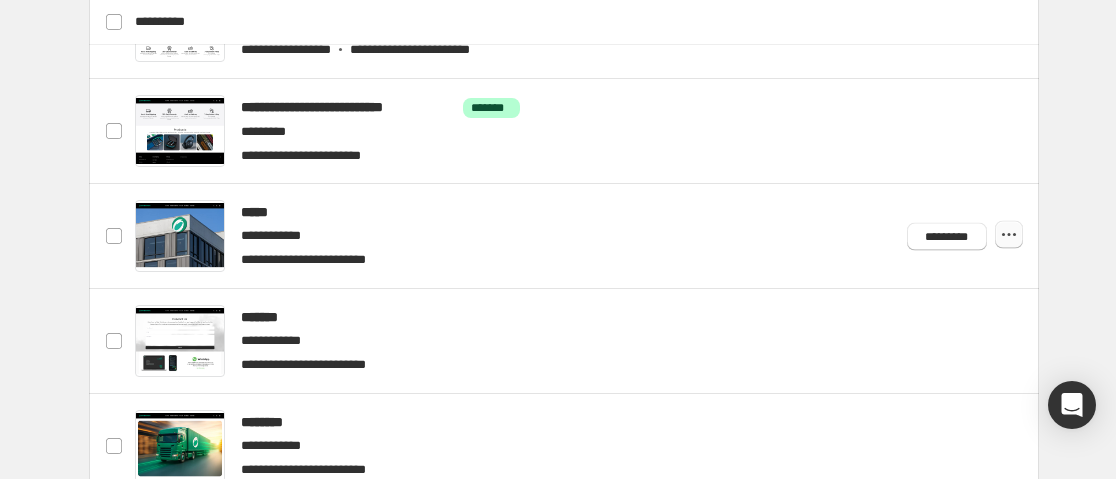 click 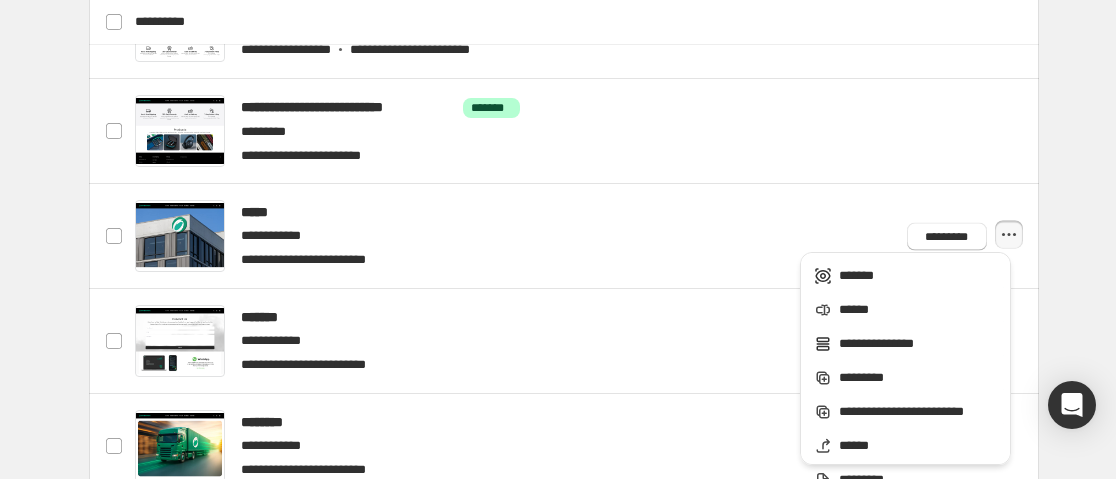 click on "**********" at bounding box center (563, 28) 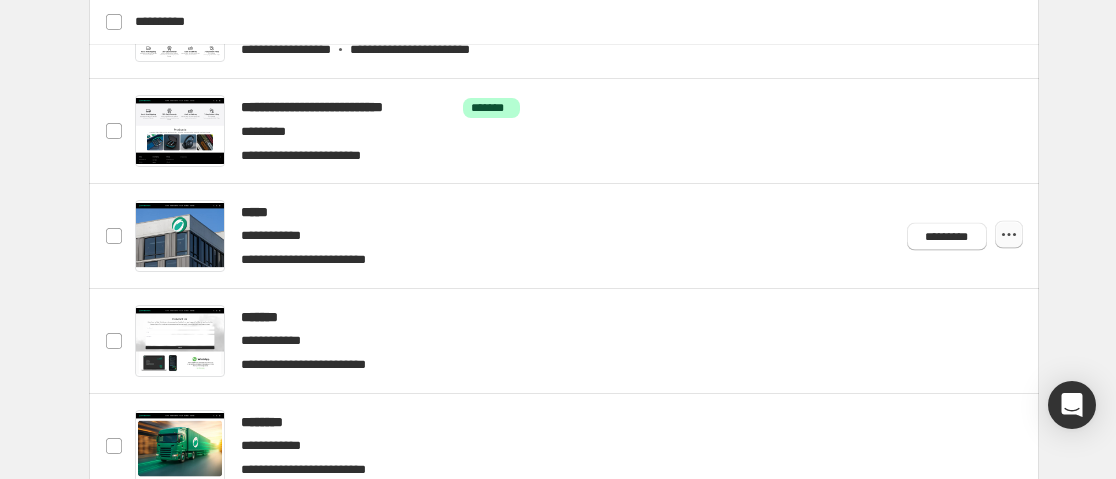 click 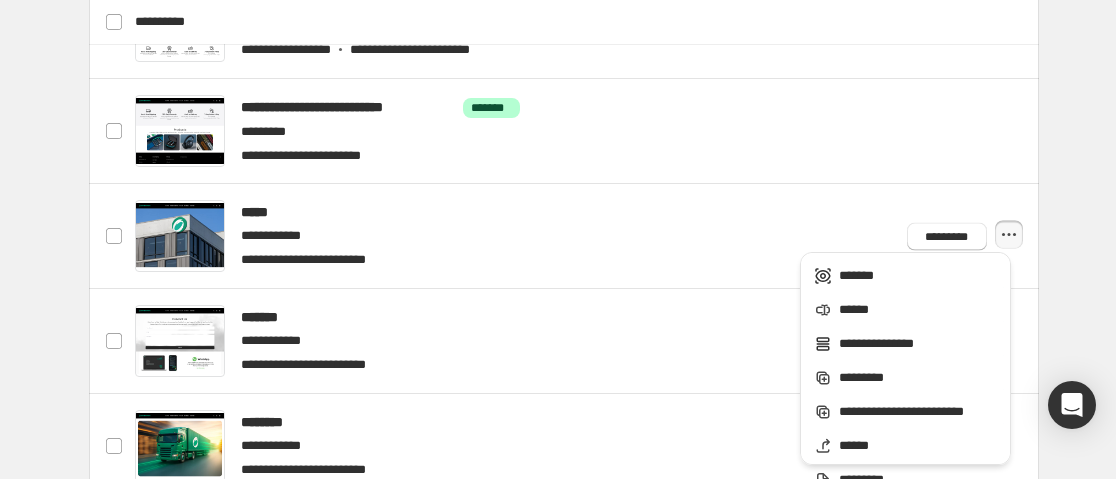 click on "**********" at bounding box center [564, 28] 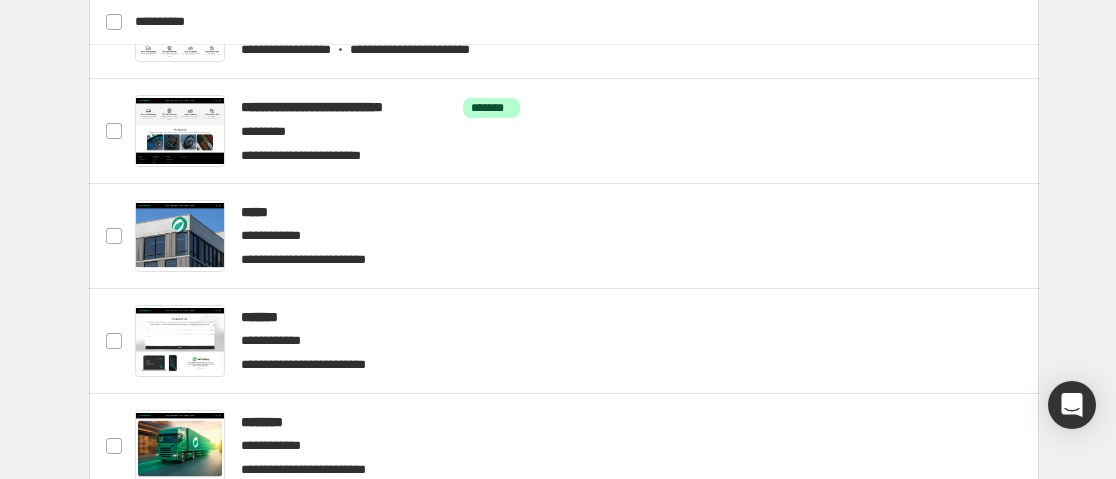 click on "**********" at bounding box center [563, 28] 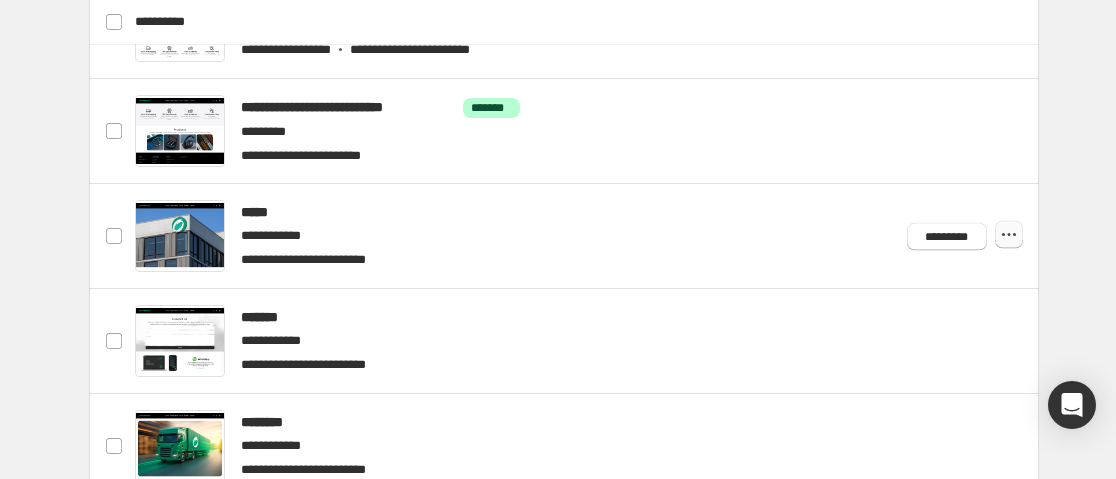 click 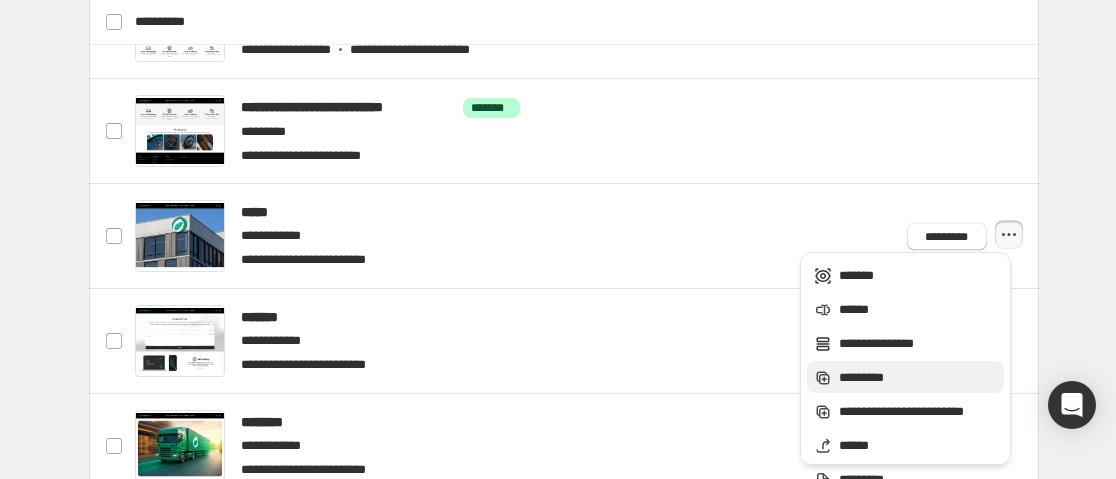 click on "*********" at bounding box center [918, 378] 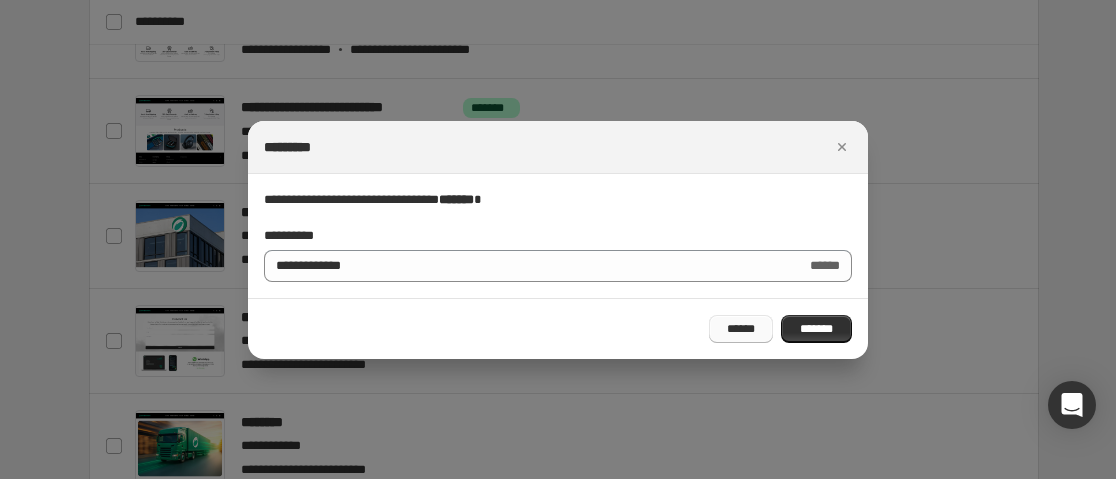 click on "******" at bounding box center [741, 329] 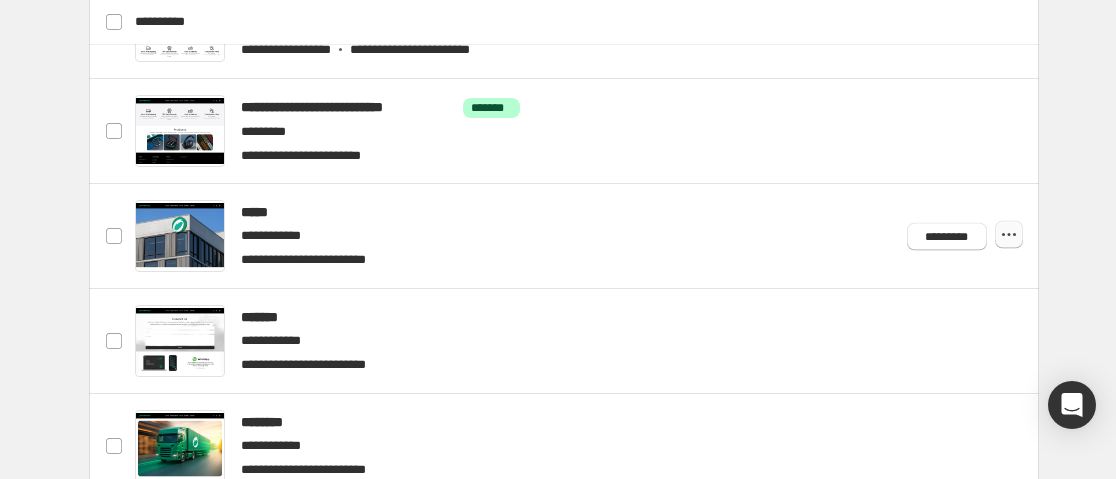 click 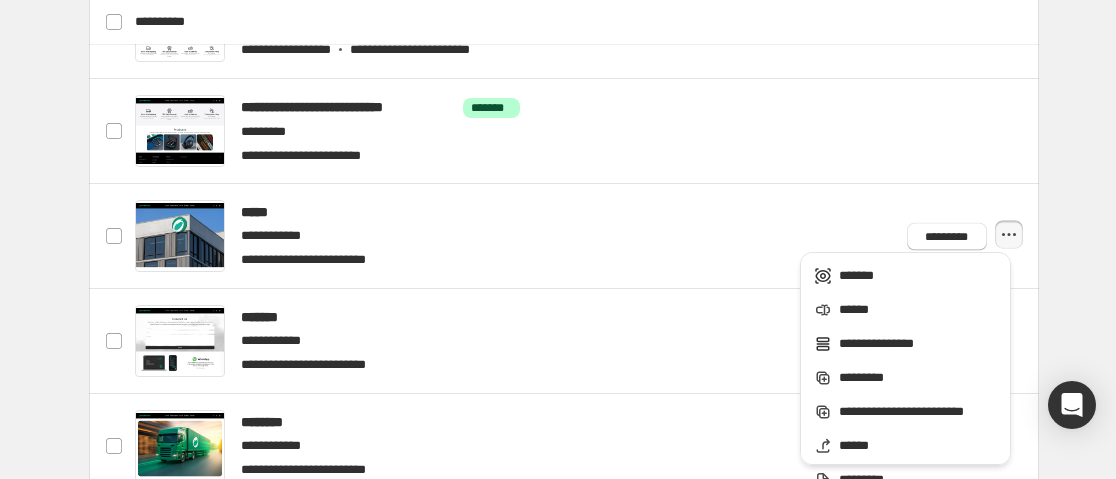 click on "**********" at bounding box center [563, 28] 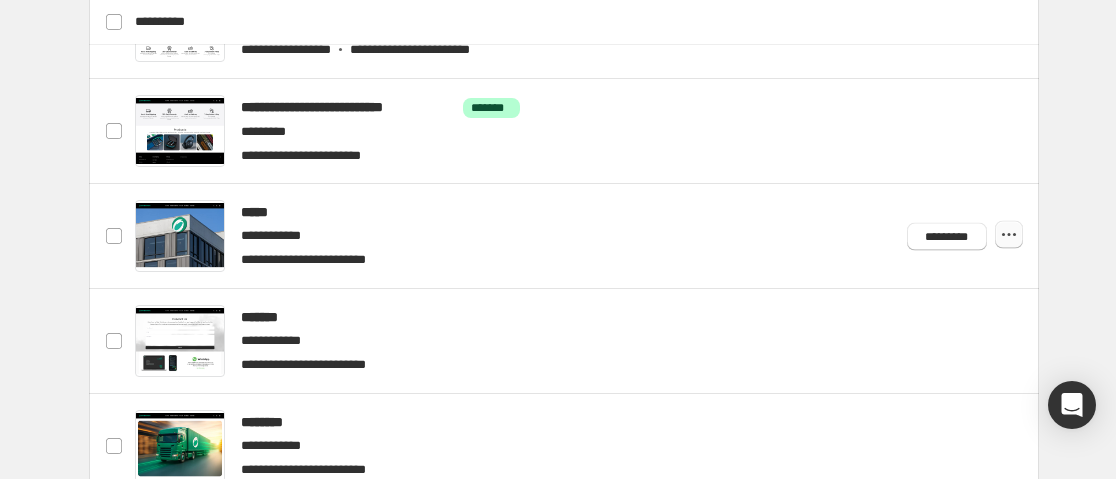 click 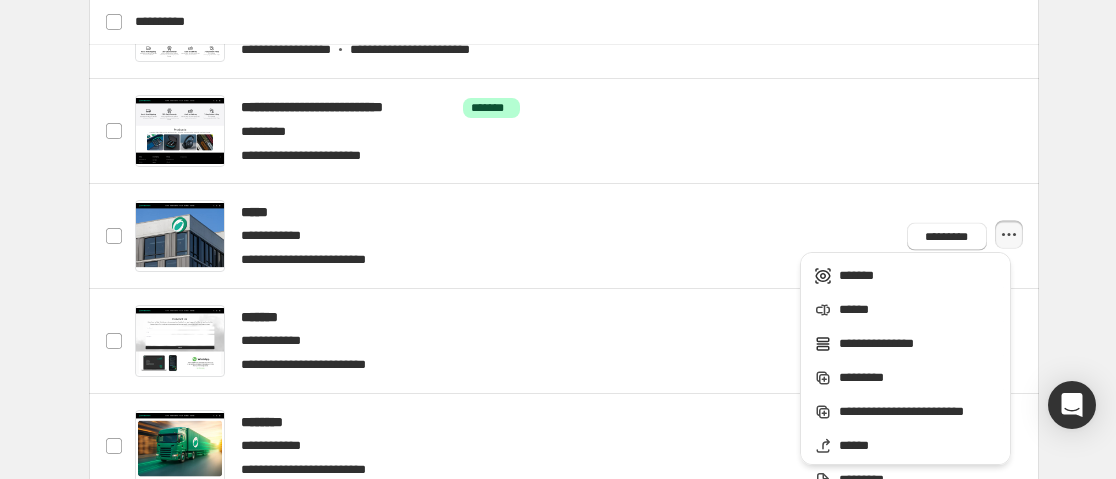 click on "**********" at bounding box center [563, 28] 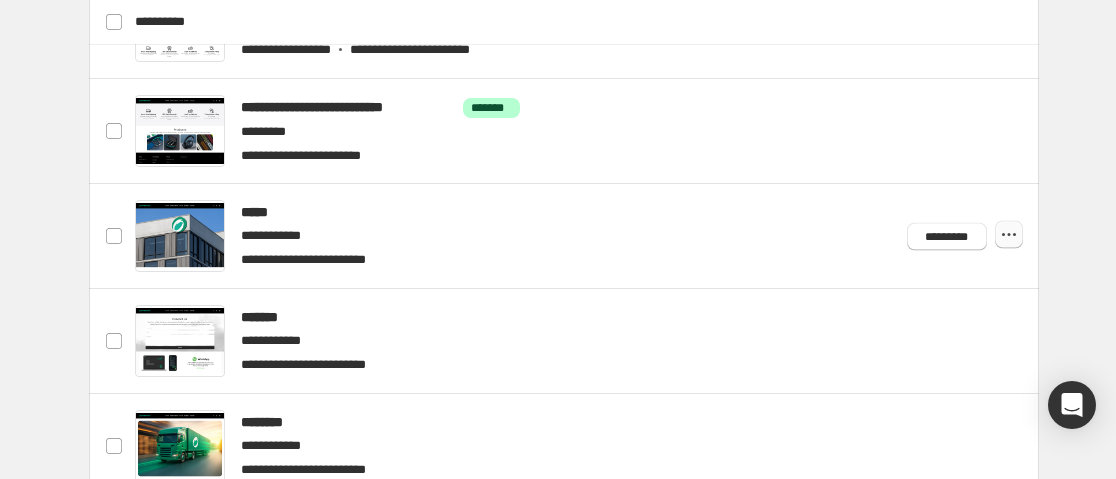 click 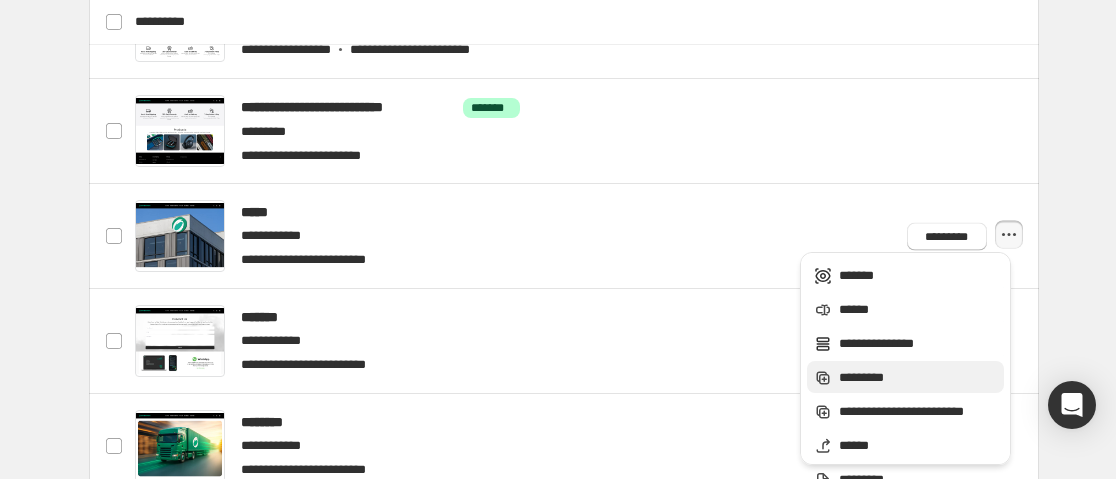 click on "*********" at bounding box center [918, 378] 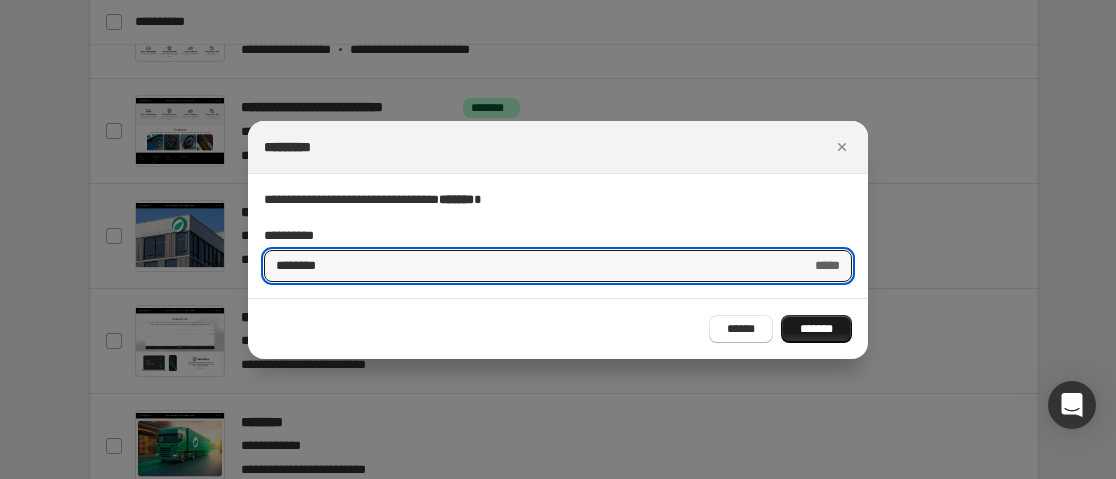 type on "********" 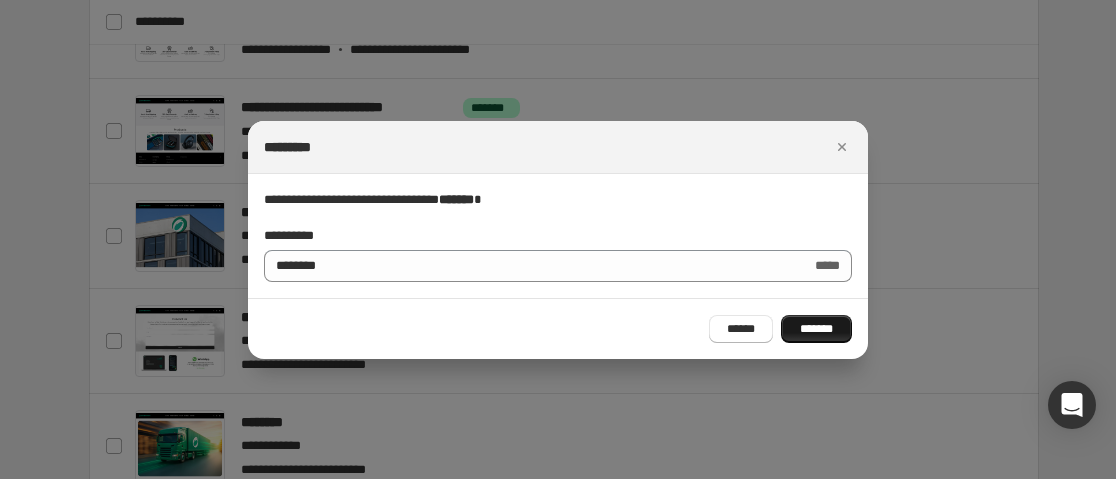 click on "*******" at bounding box center [816, 329] 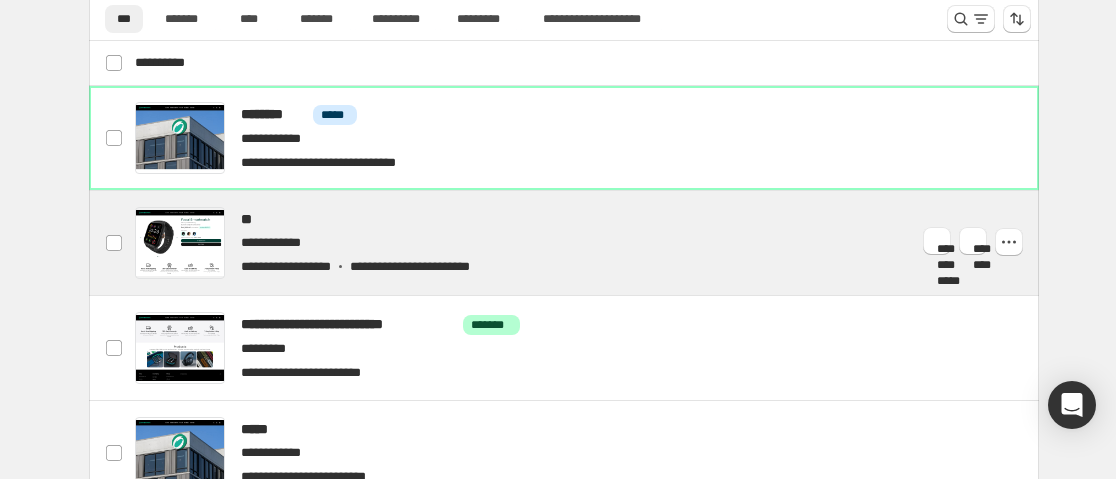 scroll, scrollTop: 888, scrollLeft: 0, axis: vertical 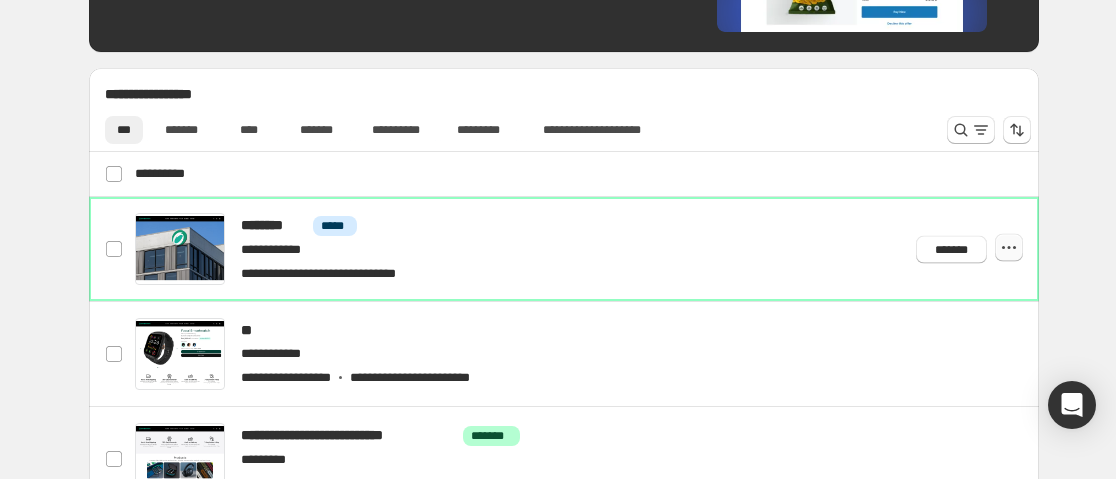click 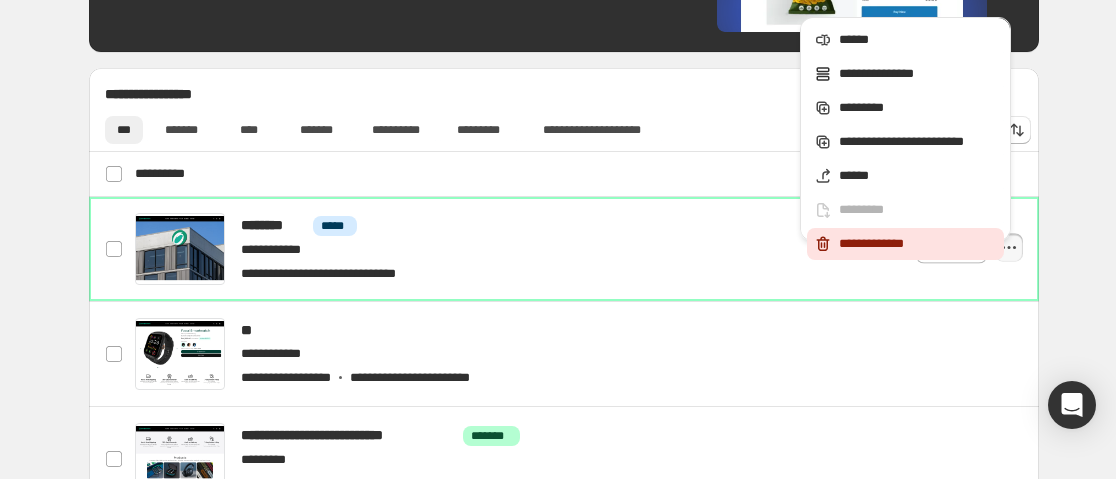 click on "**********" at bounding box center (918, 244) 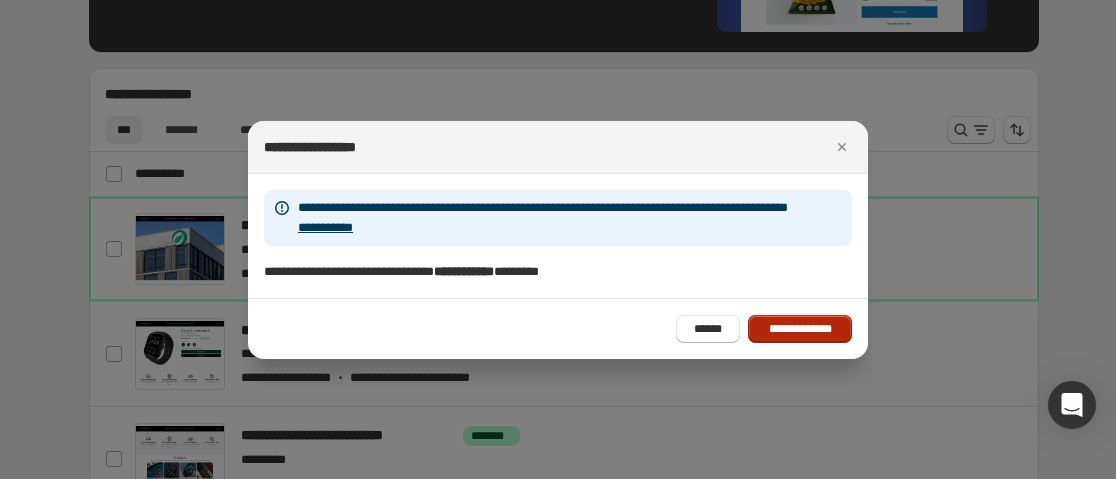 click on "**********" at bounding box center (800, 329) 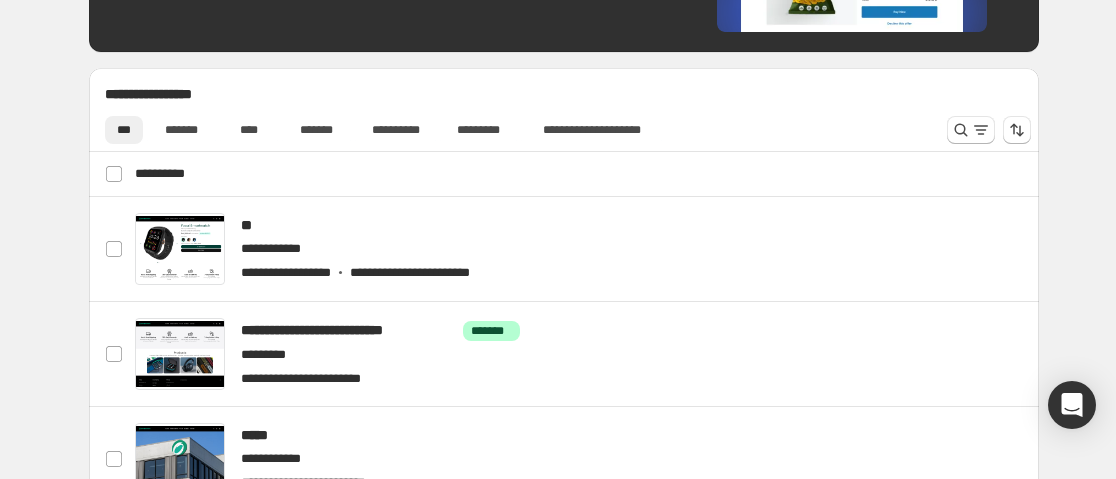 click on "**********" at bounding box center [563, 251] 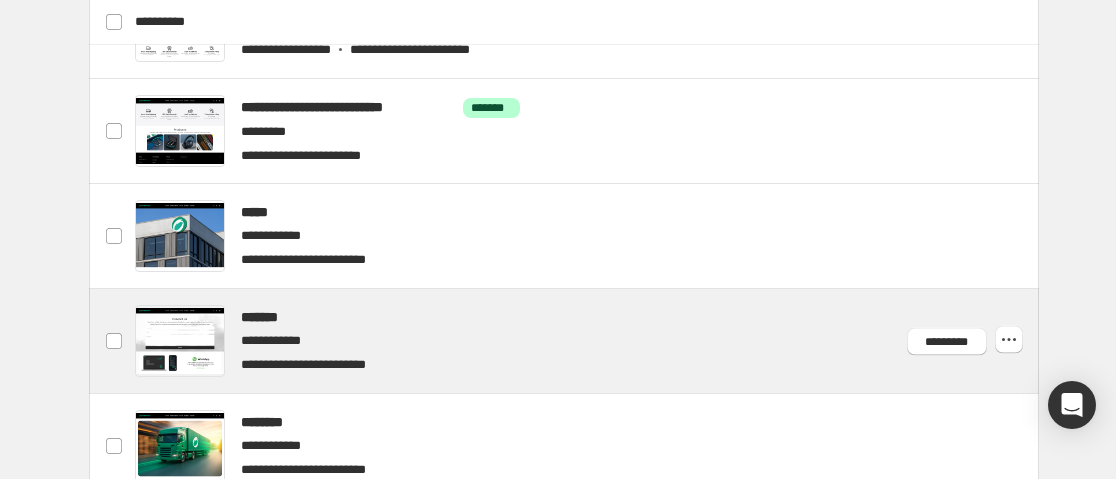 scroll, scrollTop: 999, scrollLeft: 0, axis: vertical 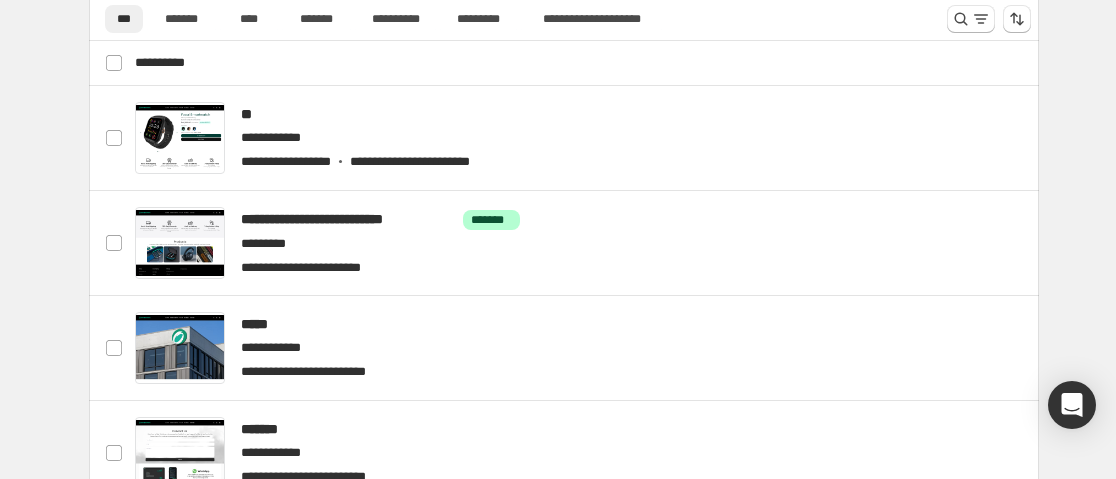click on "**********" at bounding box center [563, 140] 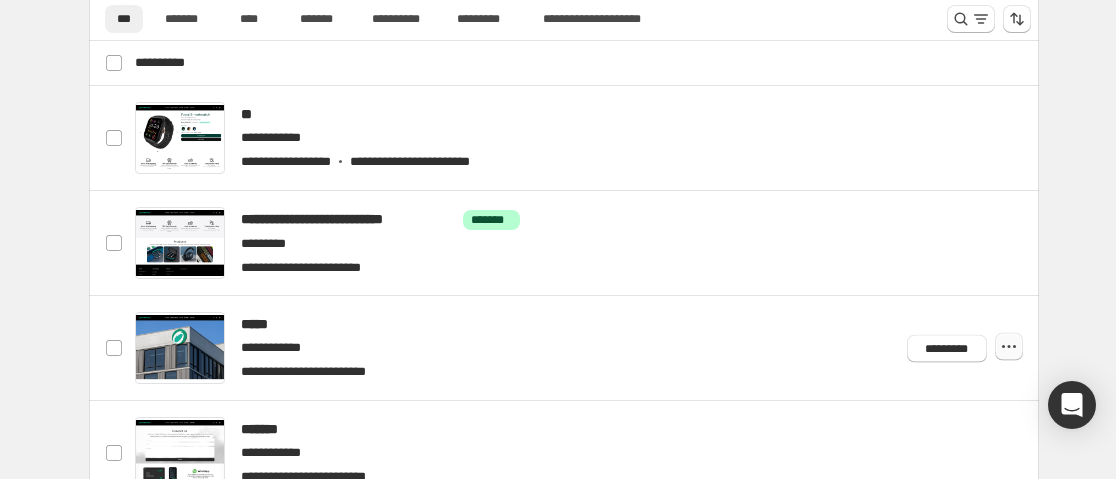 click 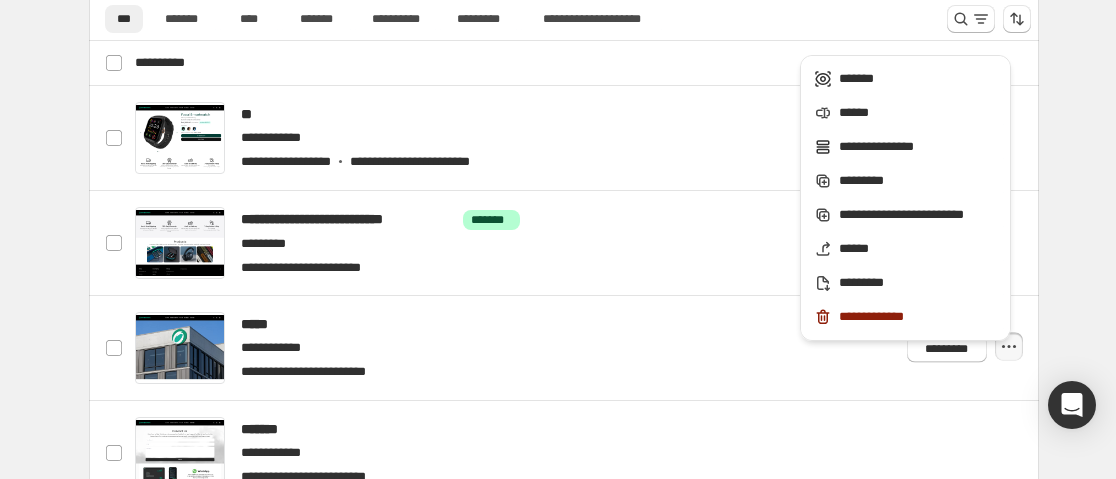 click on "**********" at bounding box center [563, 140] 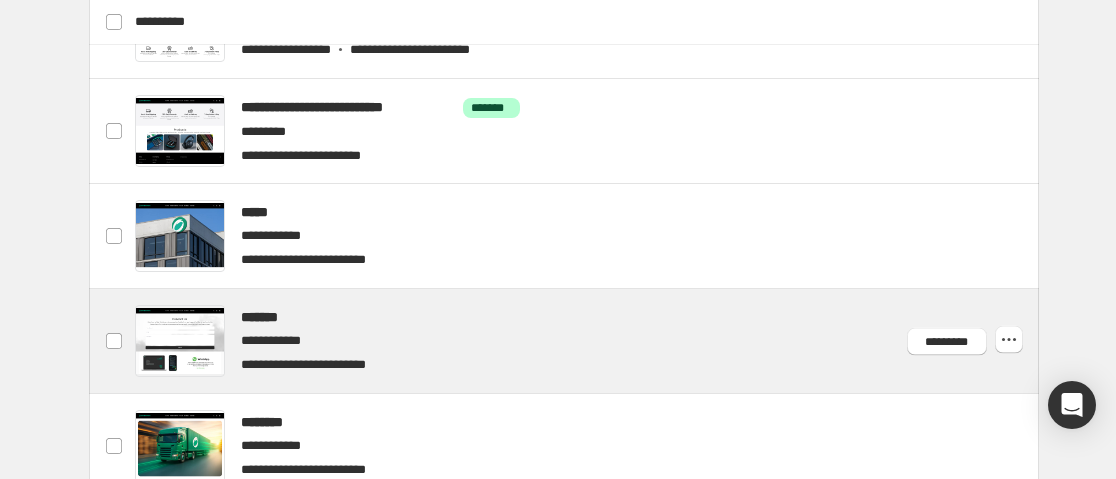 scroll, scrollTop: 1222, scrollLeft: 0, axis: vertical 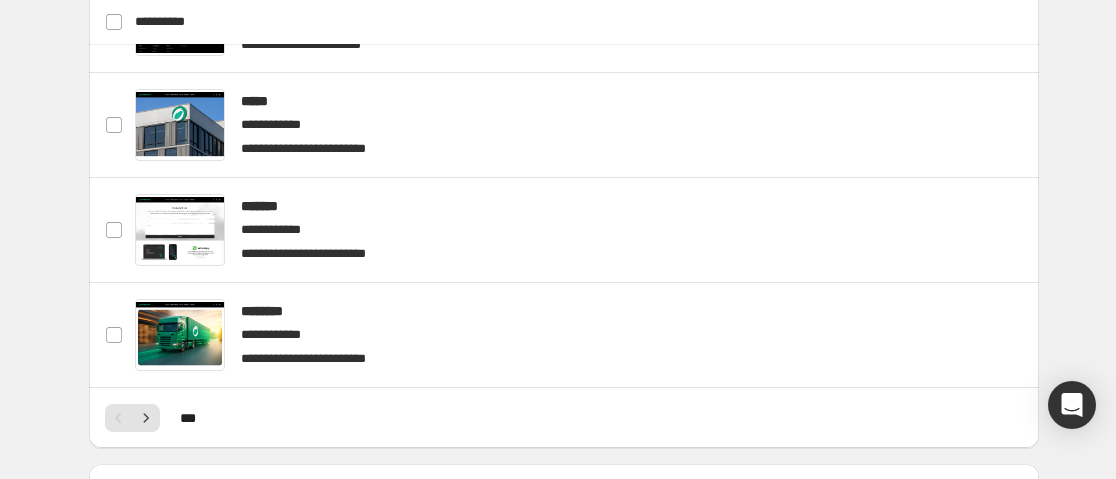 click on "**********" at bounding box center [563, -83] 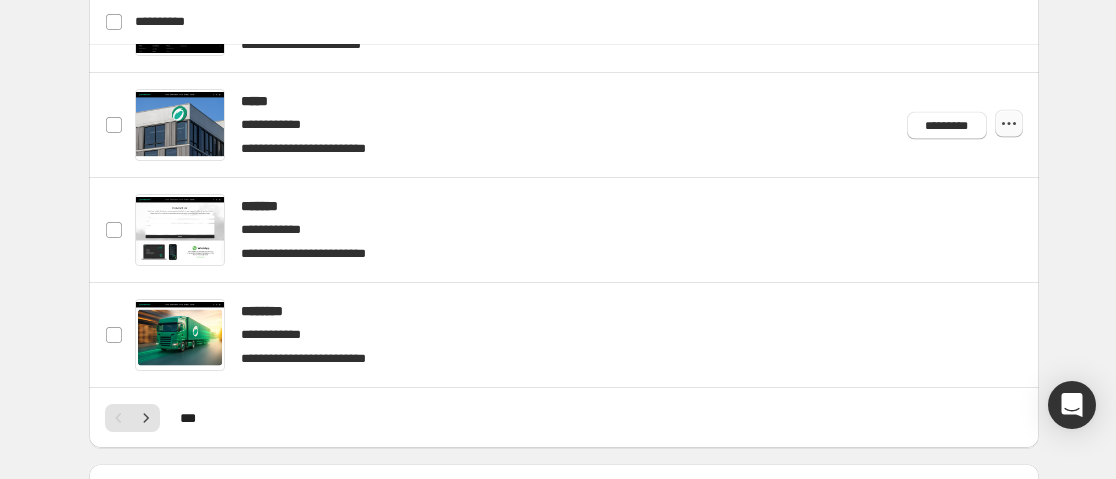 click 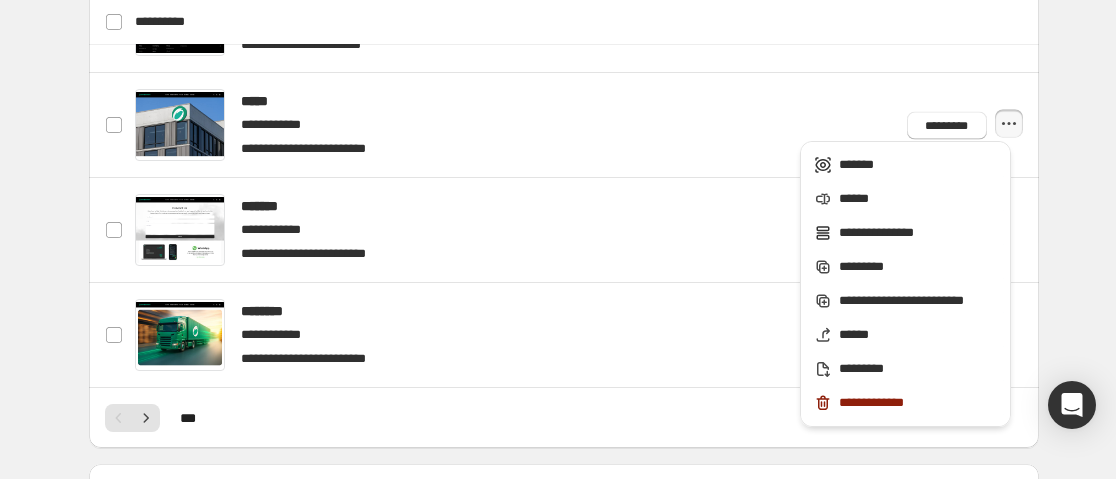 click on "**********" at bounding box center [563, -83] 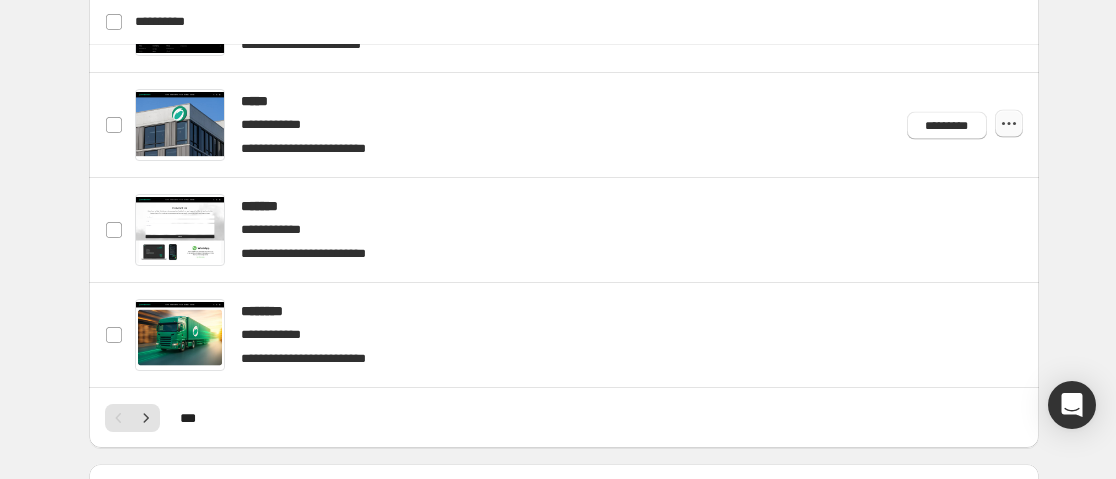 click 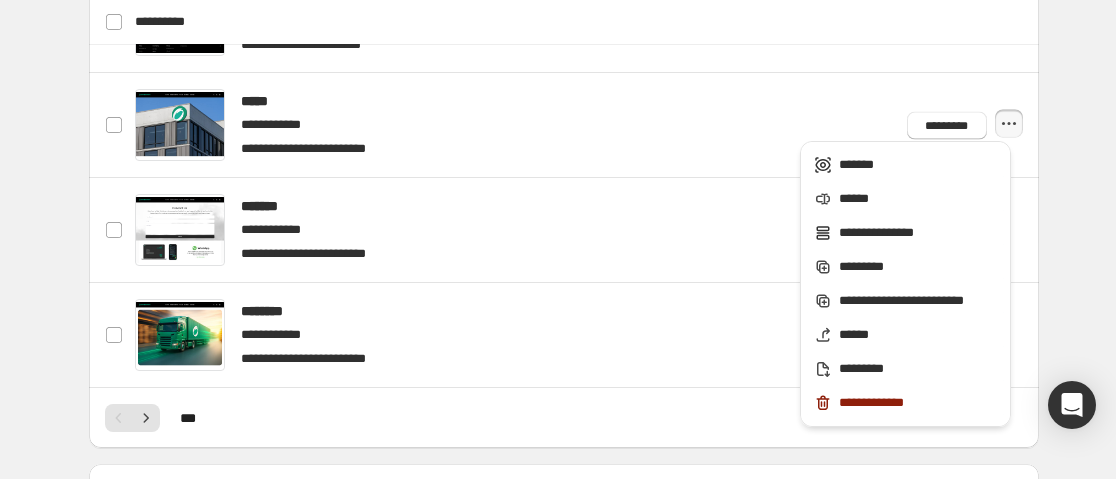 click on "**********" at bounding box center (564, -83) 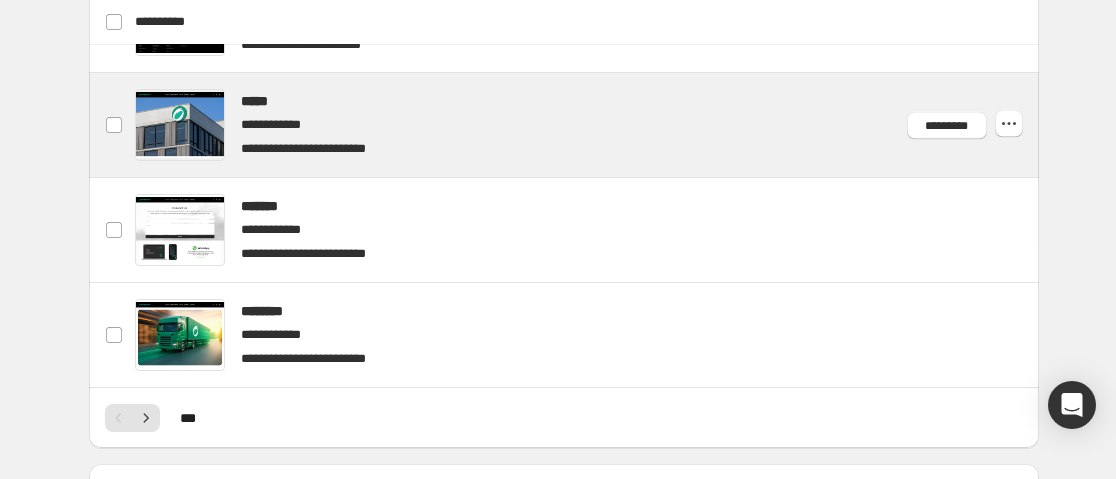 click 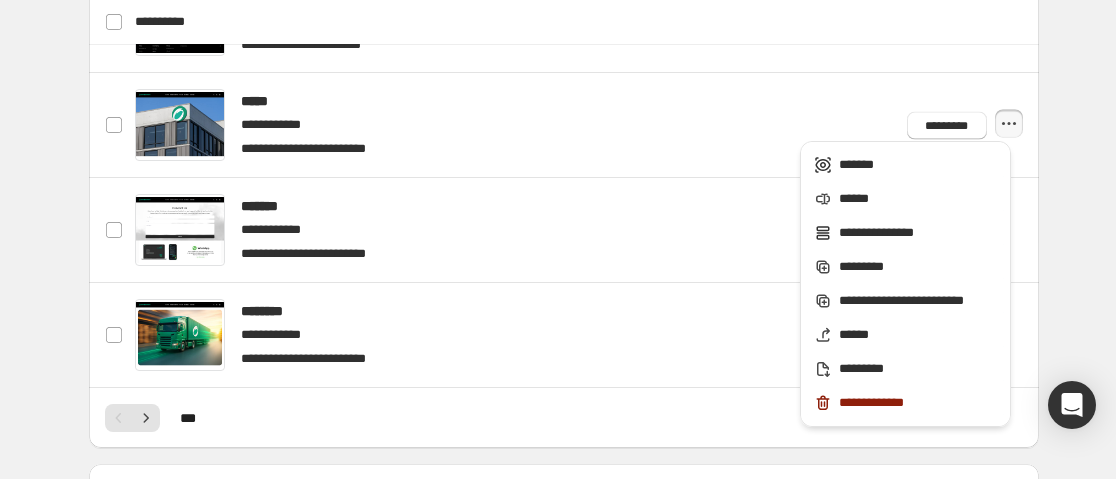 click on "**********" at bounding box center [564, -83] 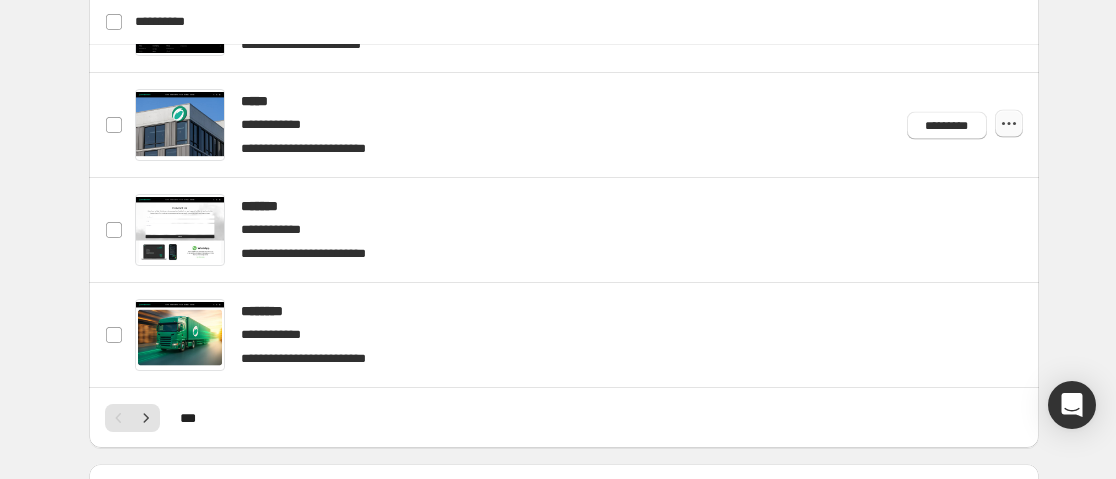 click 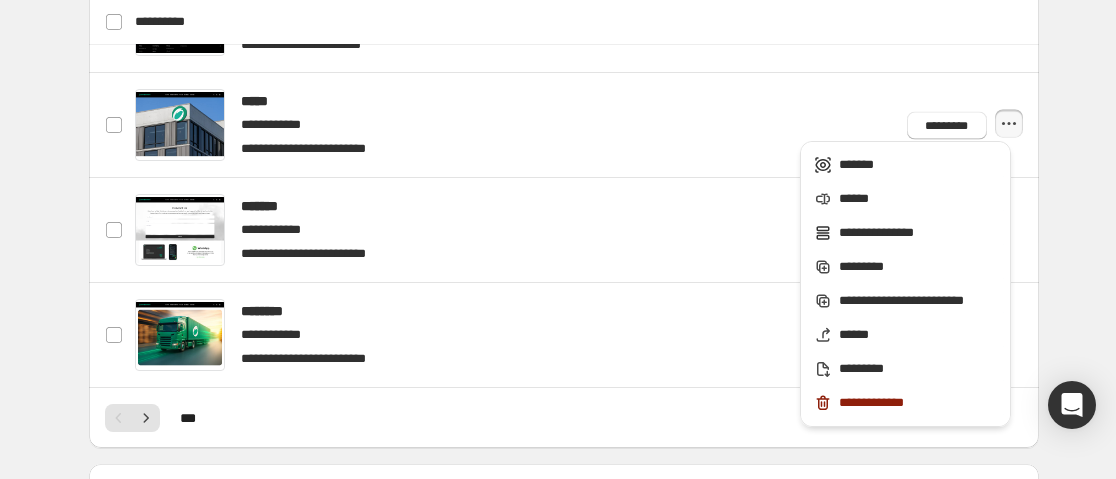 click on "**********" at bounding box center (564, -83) 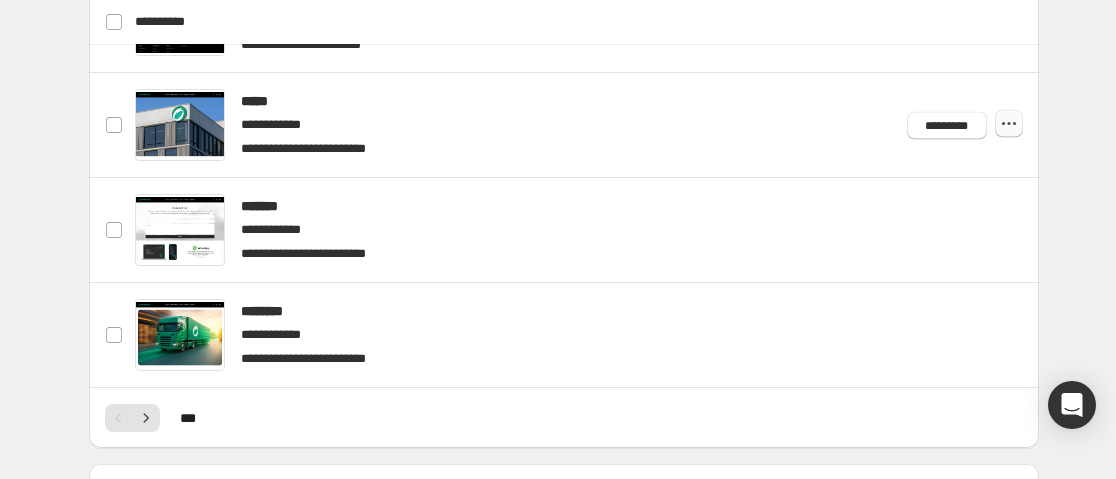 click 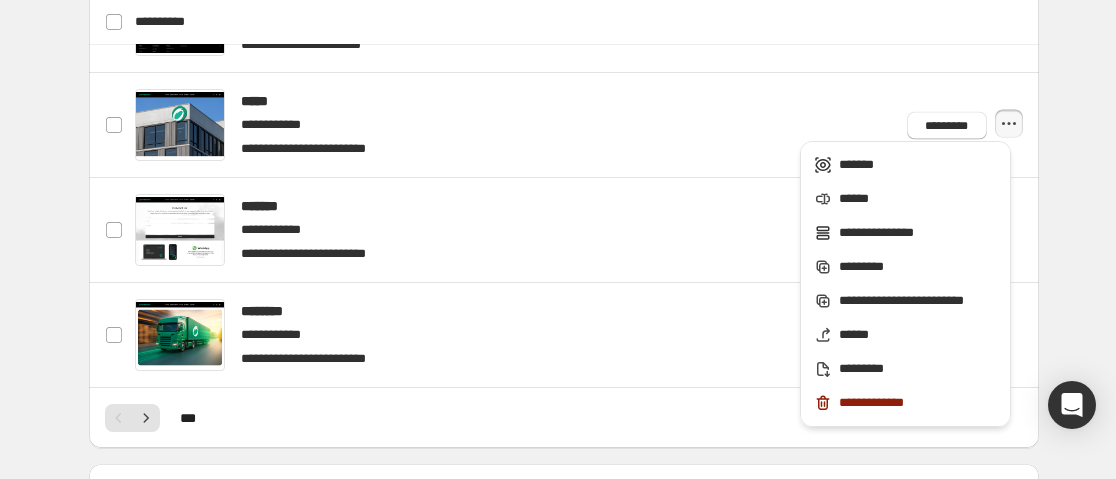 click on "**********" at bounding box center (564, -83) 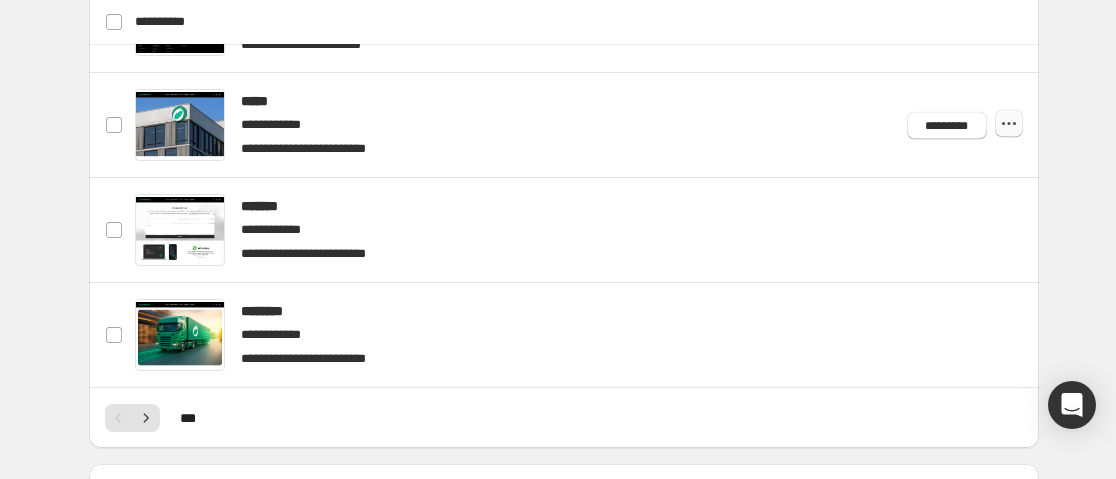 click 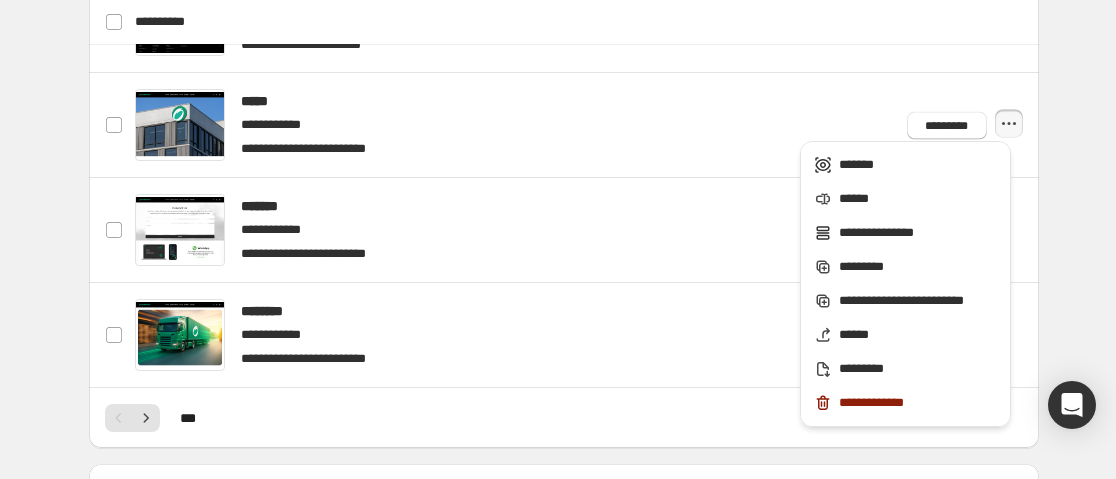 click on "**********" at bounding box center [564, -83] 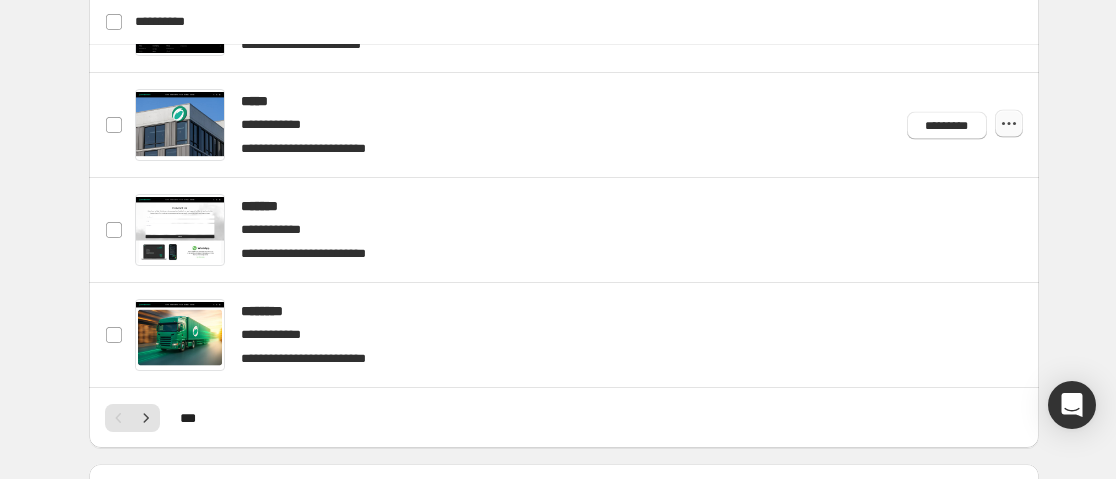 click 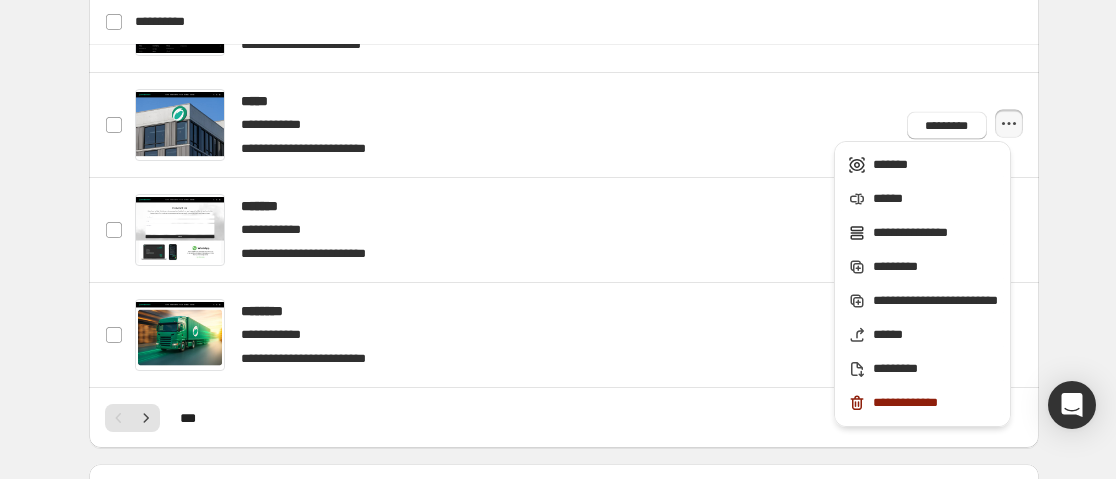 click on "**********" at bounding box center [563, -83] 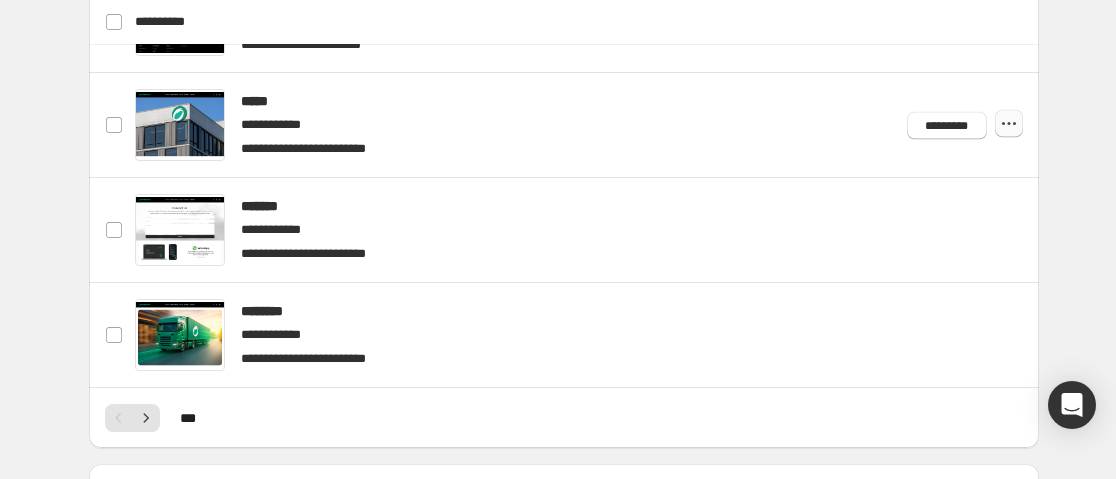 click 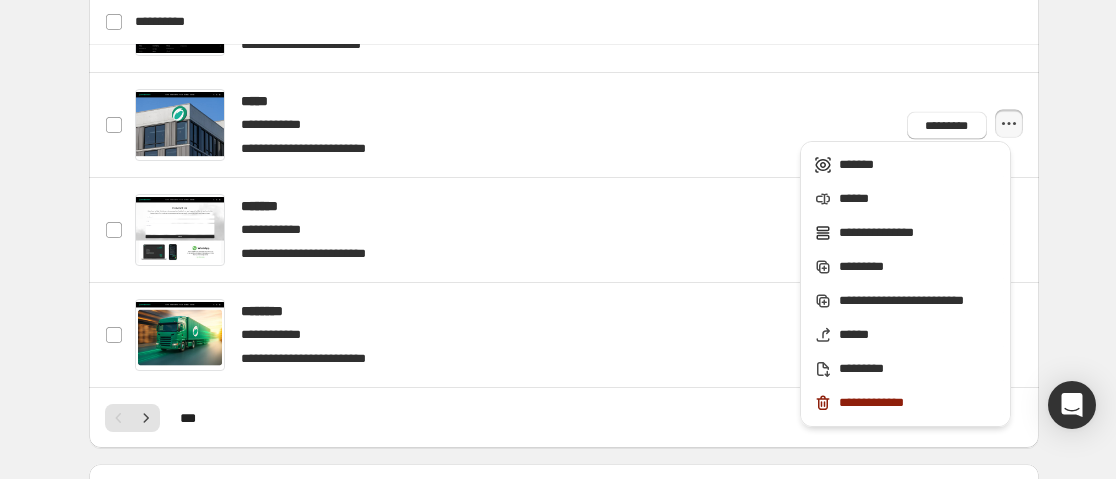 click on "**********" at bounding box center [563, -83] 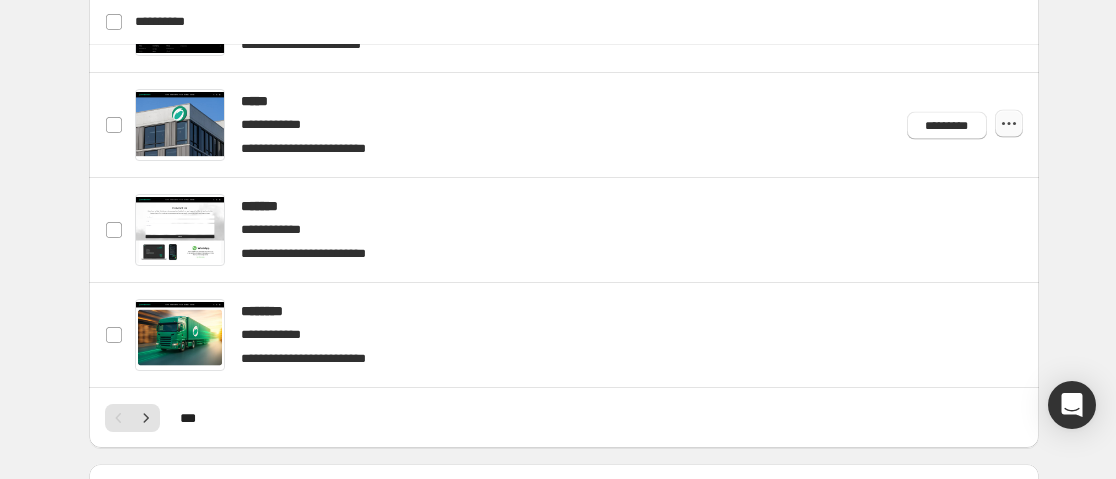 click 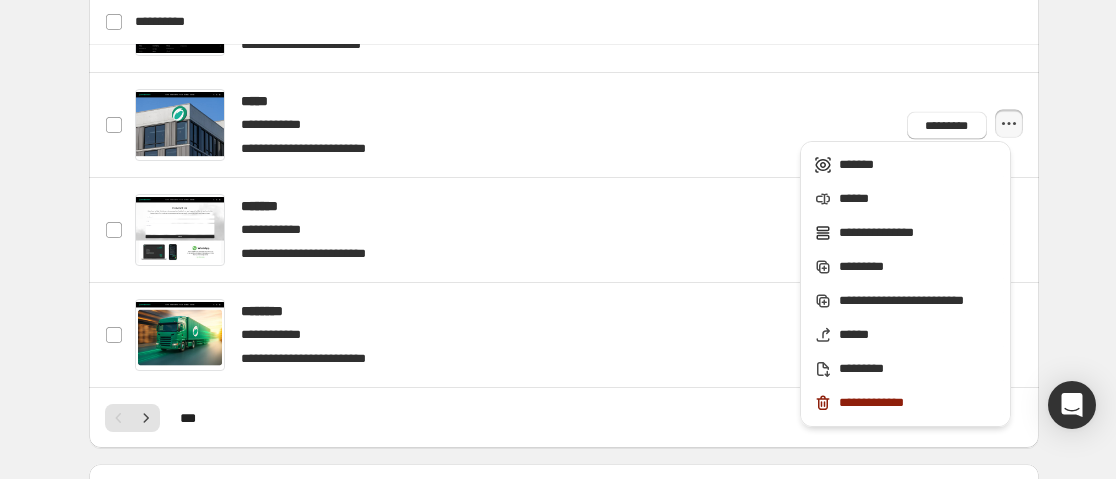 click on "**********" at bounding box center (563, -83) 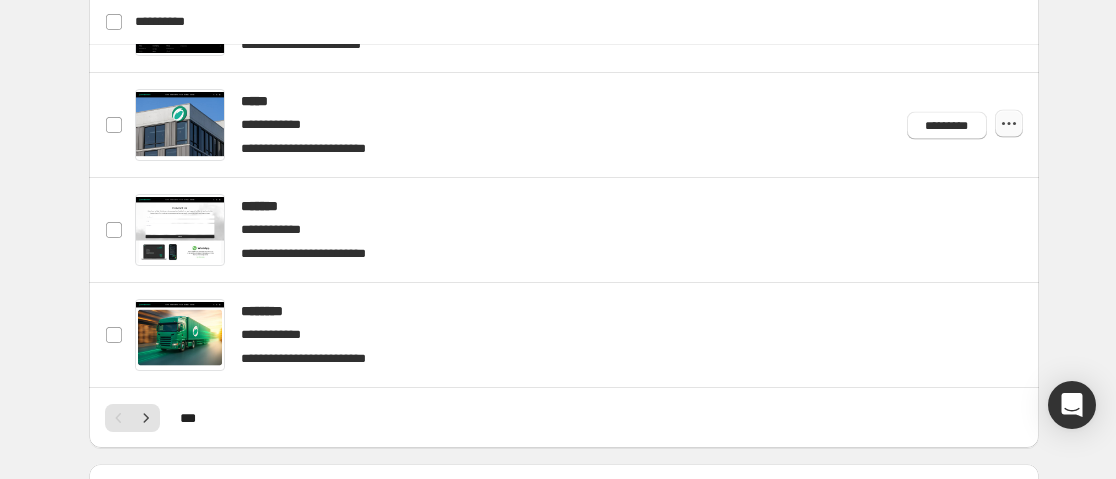 click 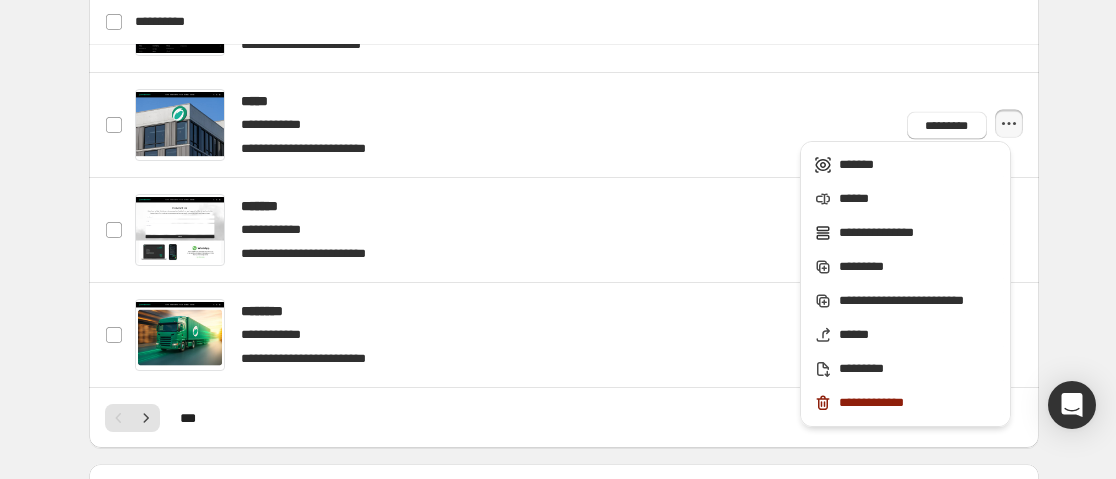 click on "**********" at bounding box center (563, -83) 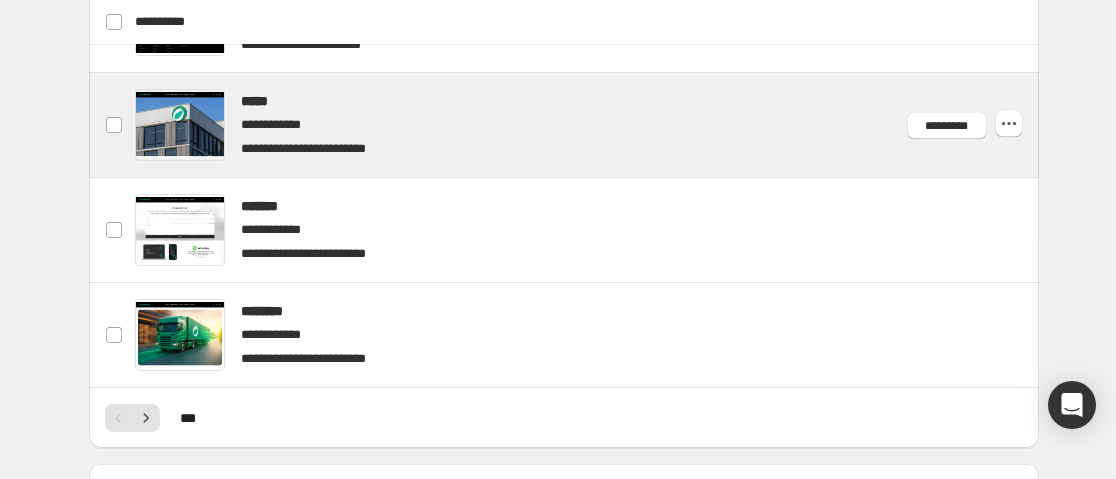 click at bounding box center [1009, 124] 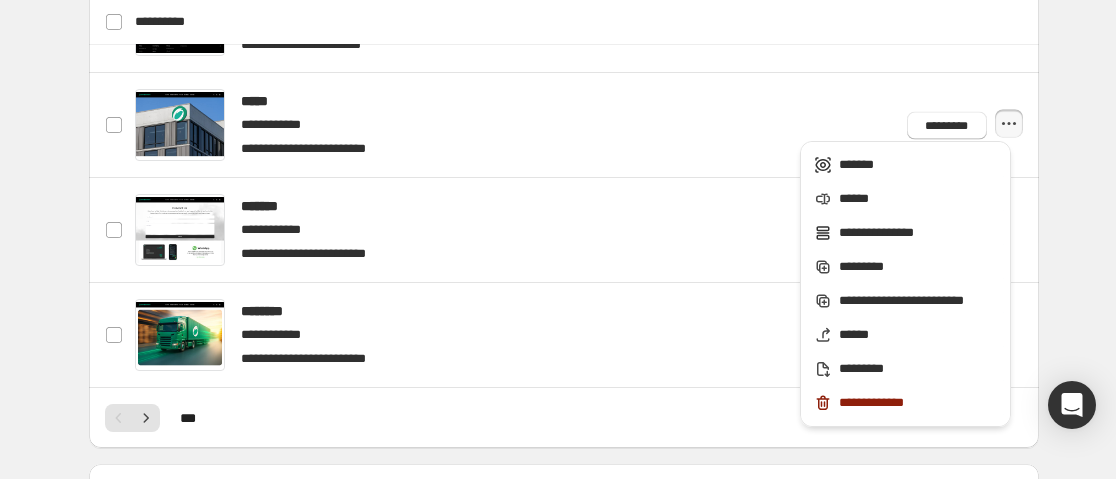 click on "**********" at bounding box center (563, -83) 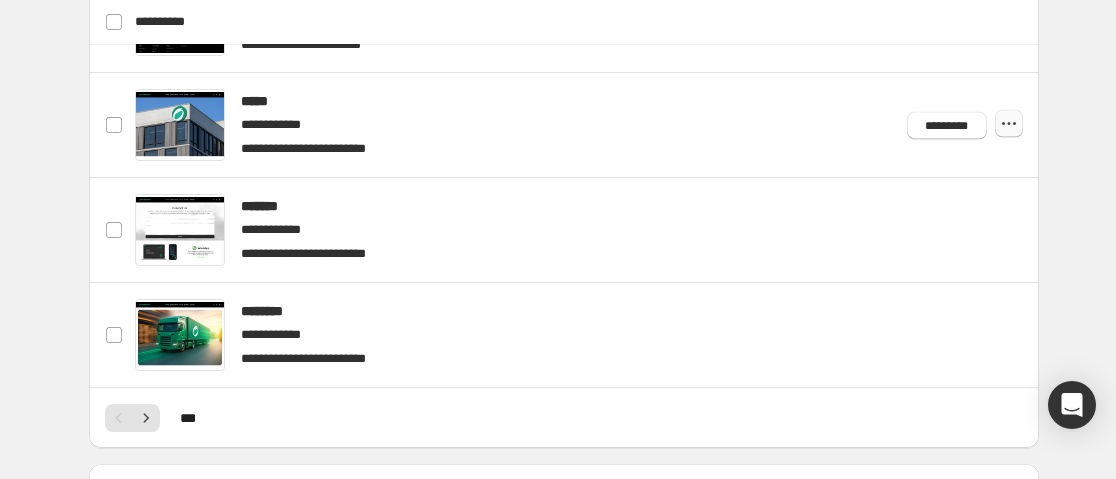 click 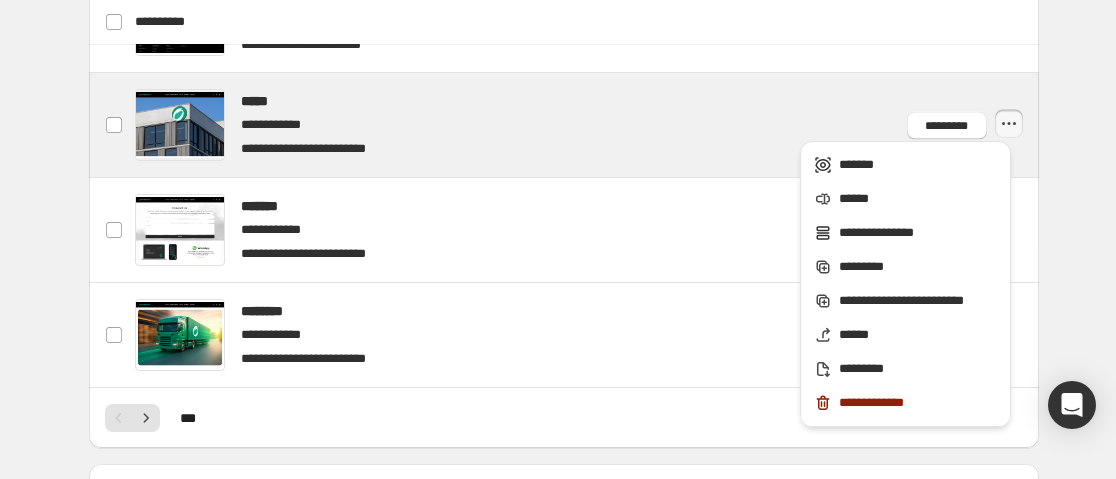 drag, startPoint x: 1072, startPoint y: 139, endPoint x: 1036, endPoint y: 131, distance: 36.878178 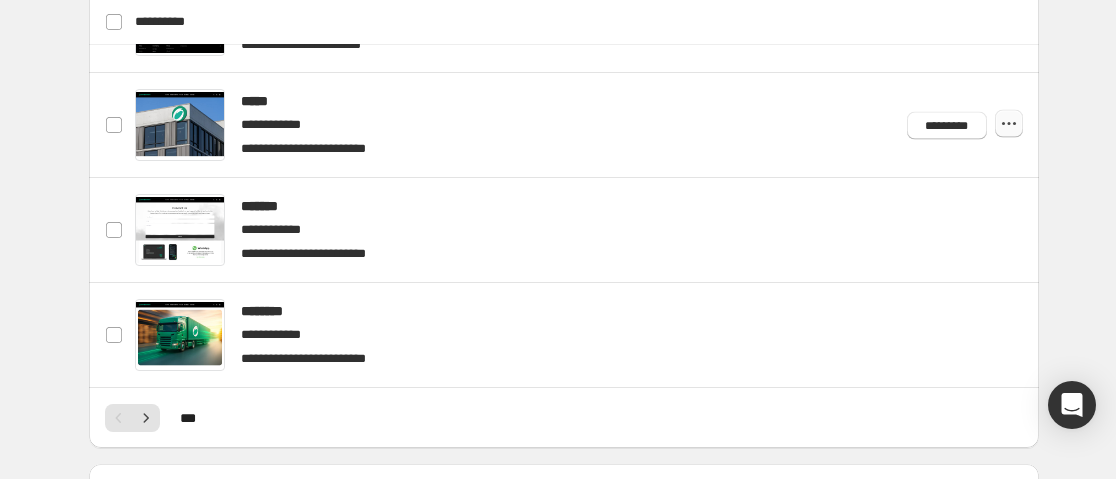 click 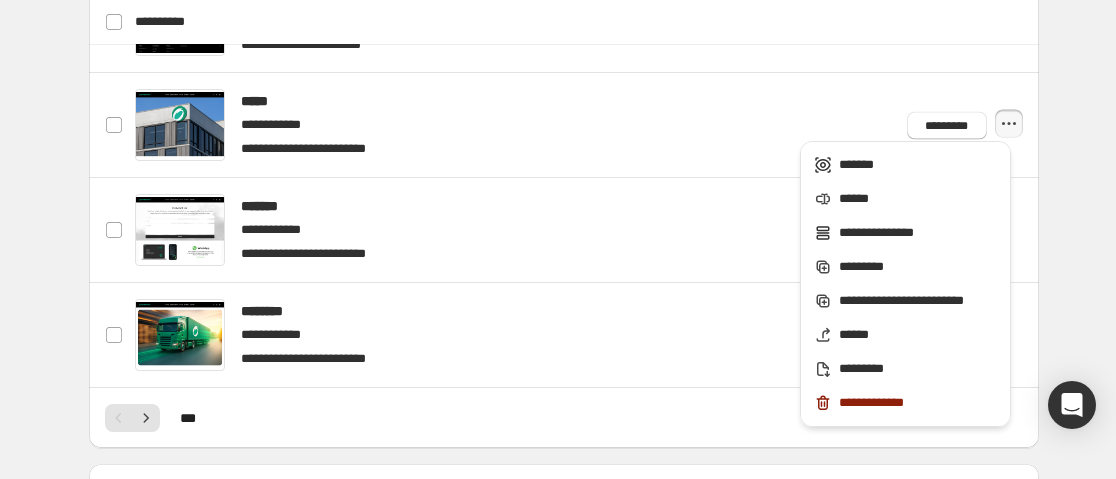 click on "**********" at bounding box center [563, -83] 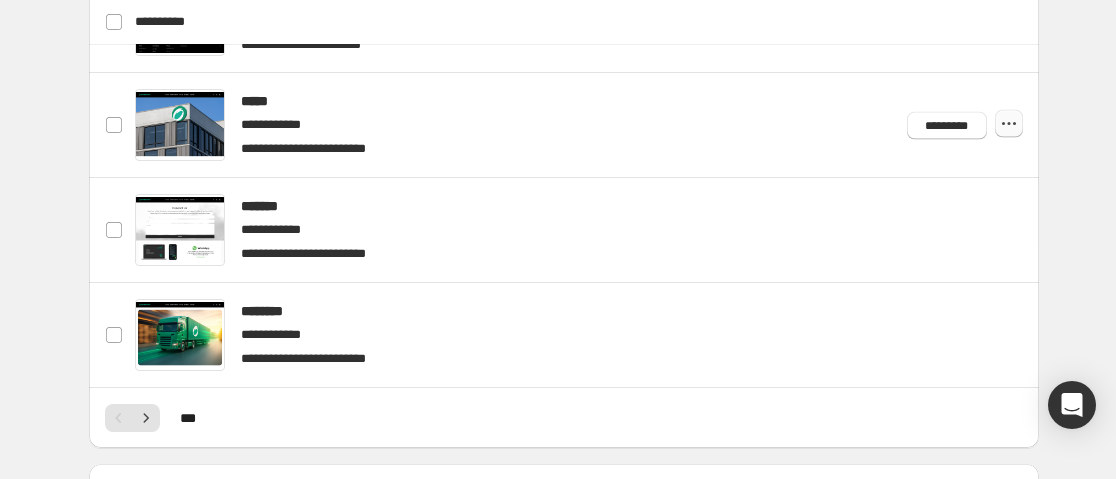 click 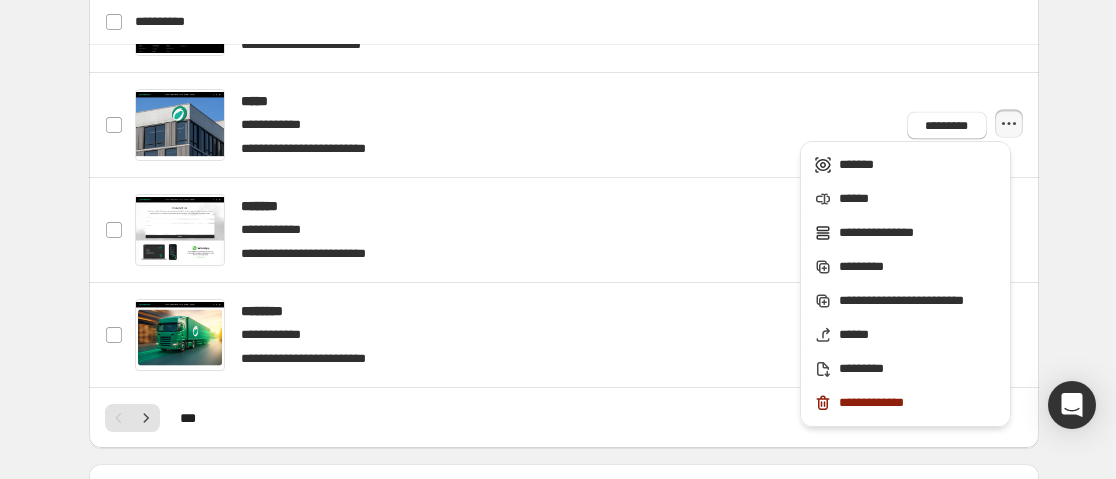 click on "**********" at bounding box center [563, -83] 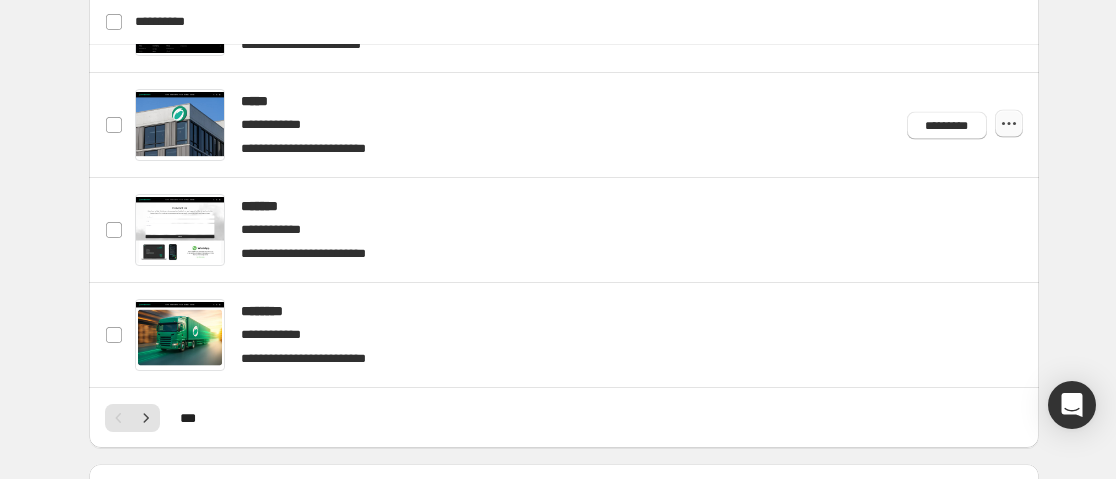click 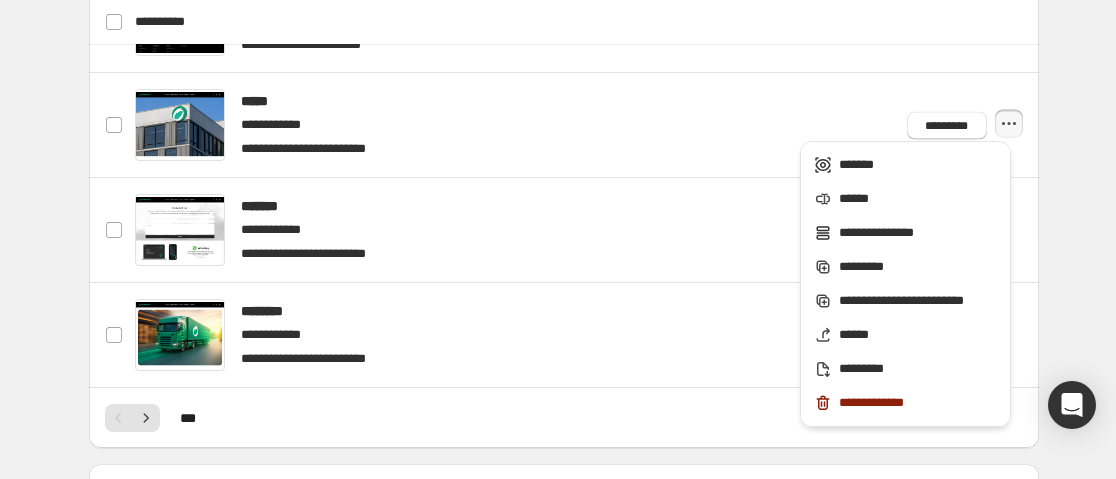 click on "**********" at bounding box center [564, -83] 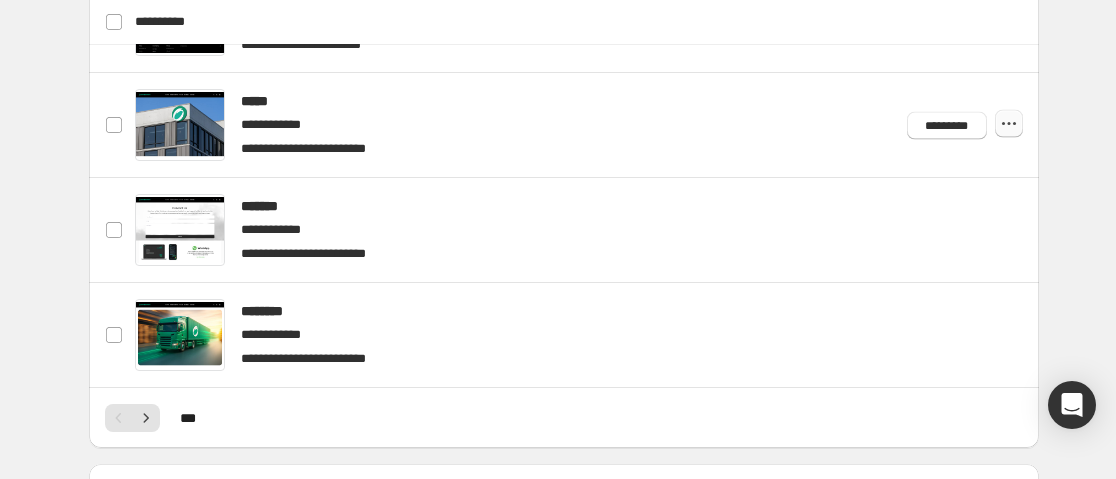 click 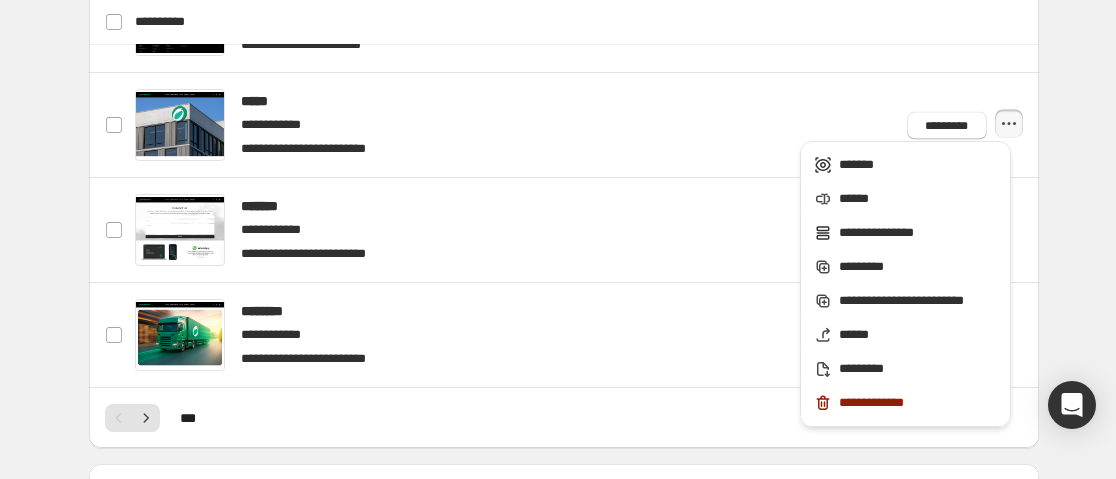 click on "**********" at bounding box center [563, -83] 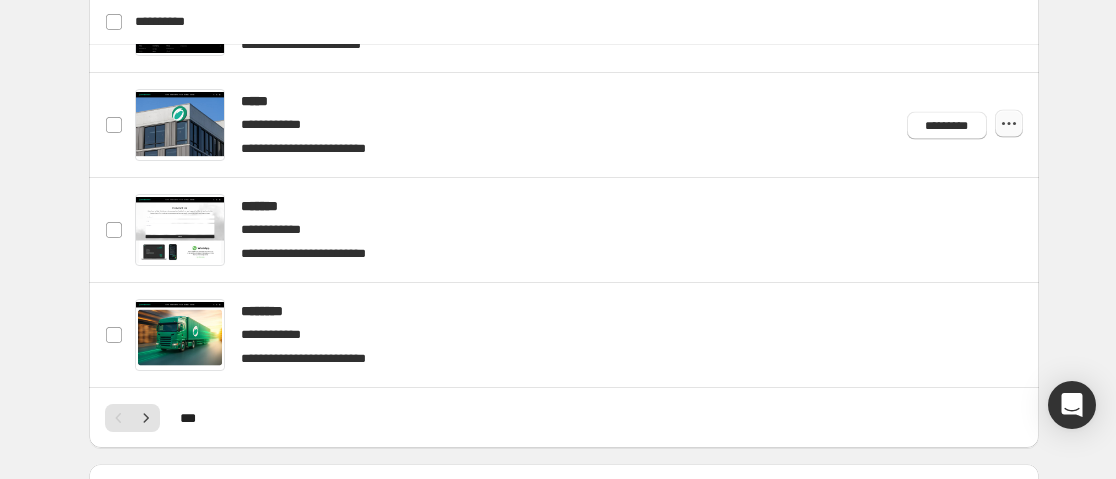 click 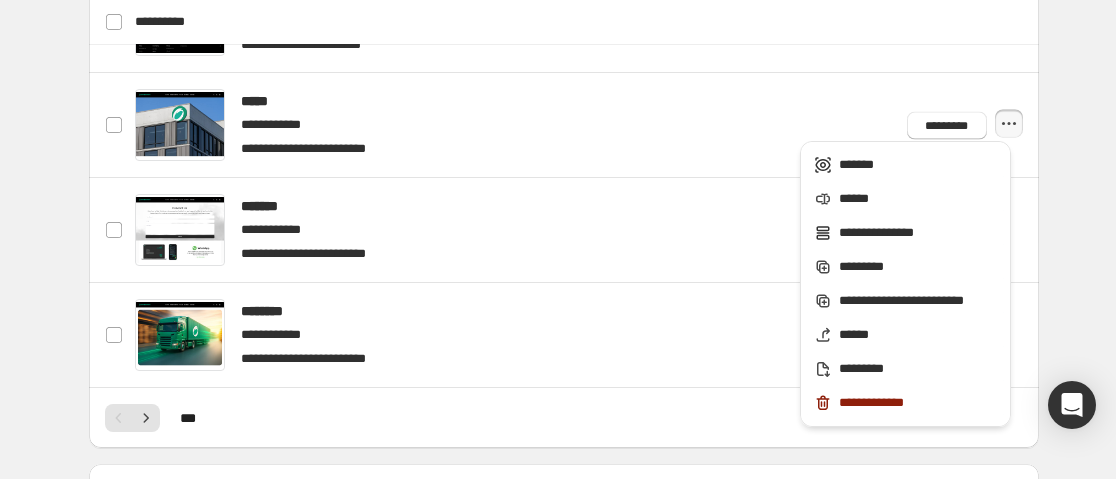 click on "**********" at bounding box center (563, -83) 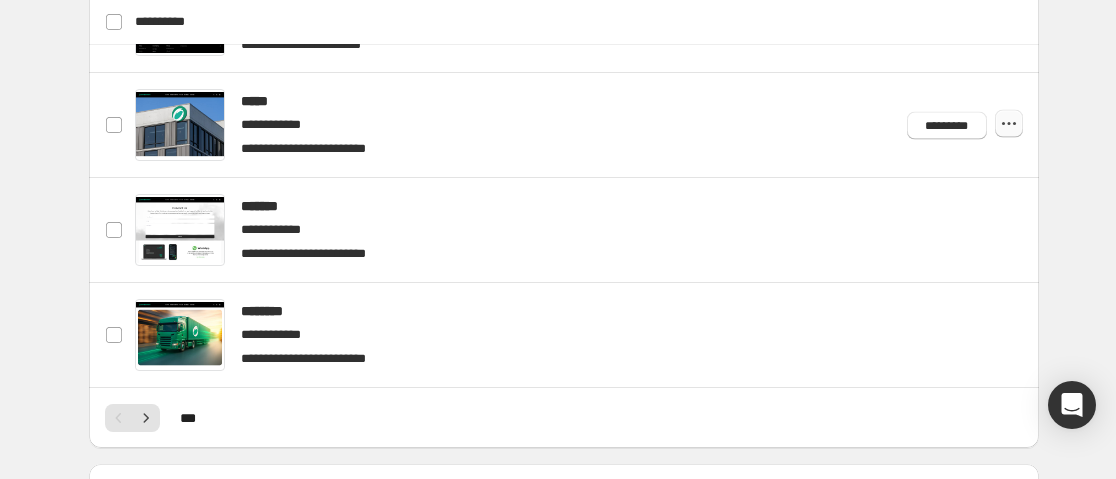 click 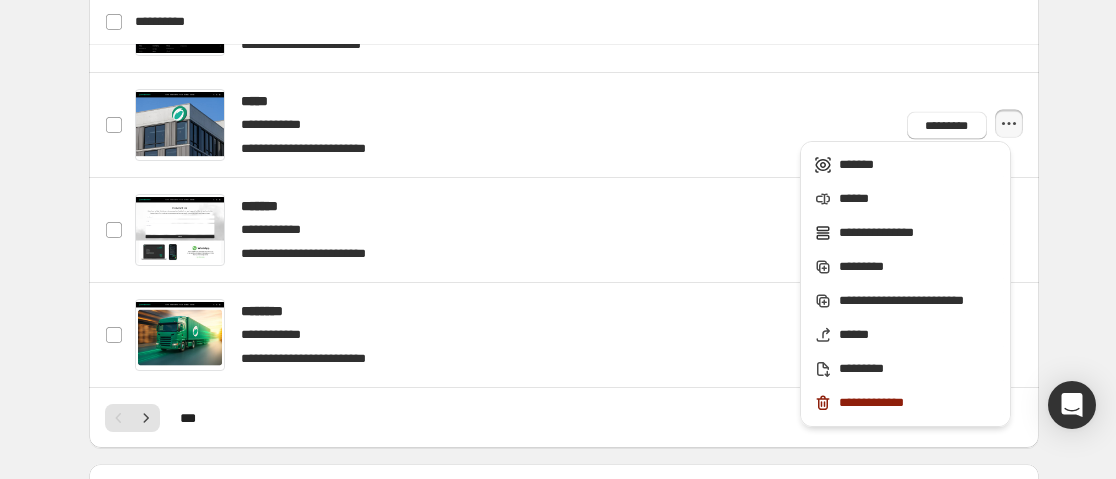click on "**********" at bounding box center [563, -83] 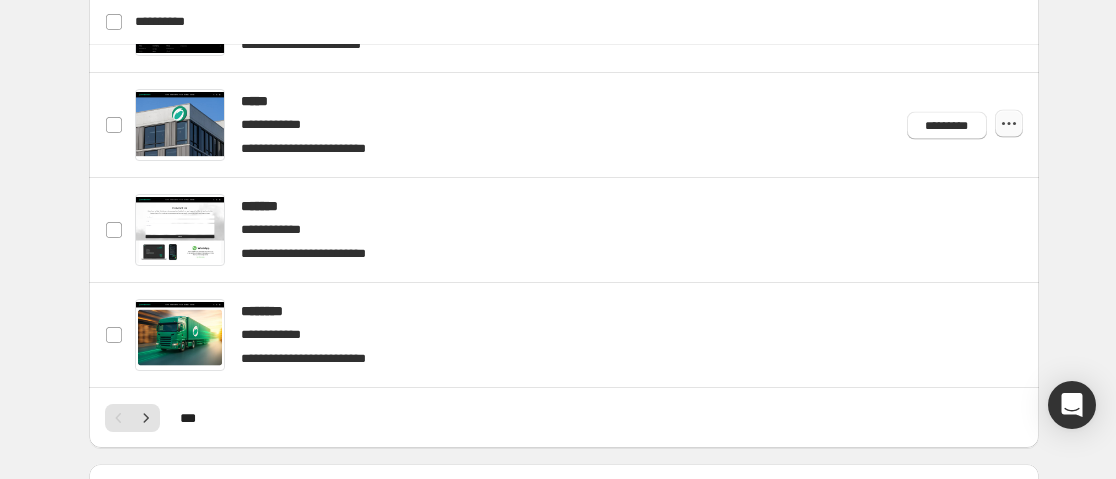 click 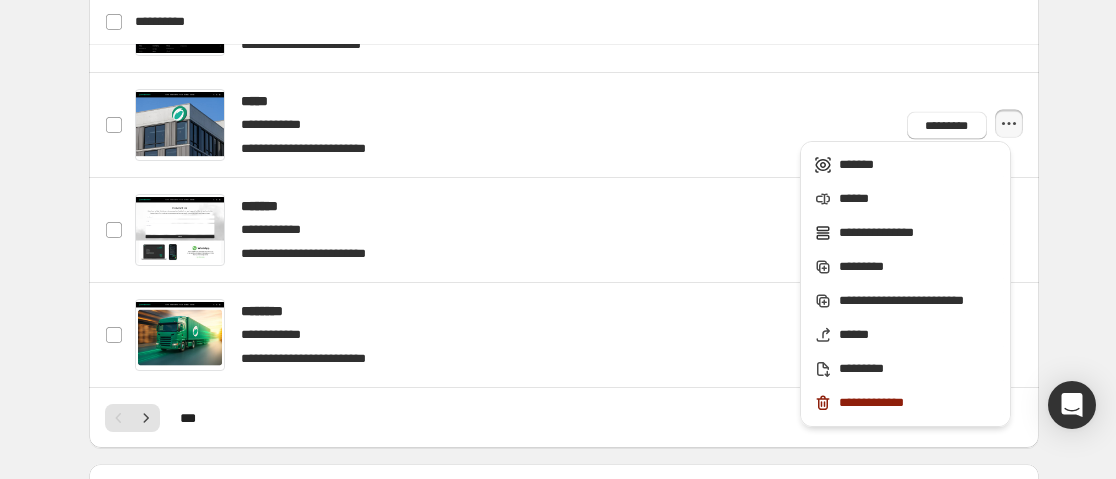 click on "**********" at bounding box center (563, -83) 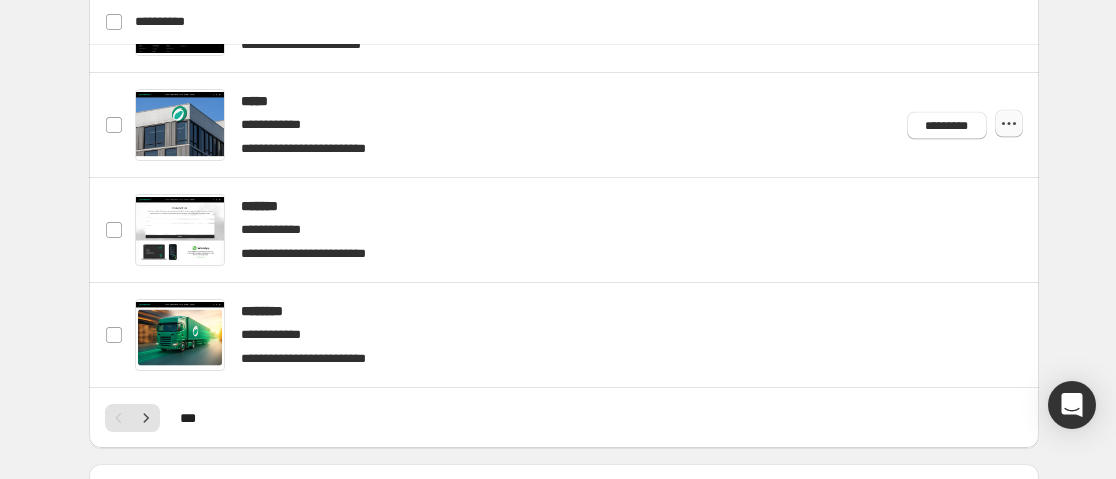 click 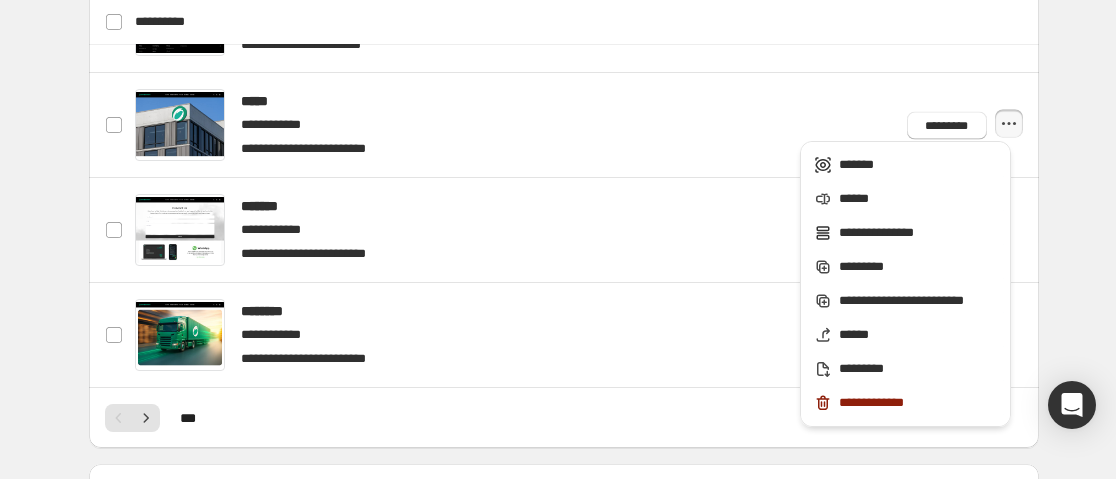 click on "**********" at bounding box center (564, -83) 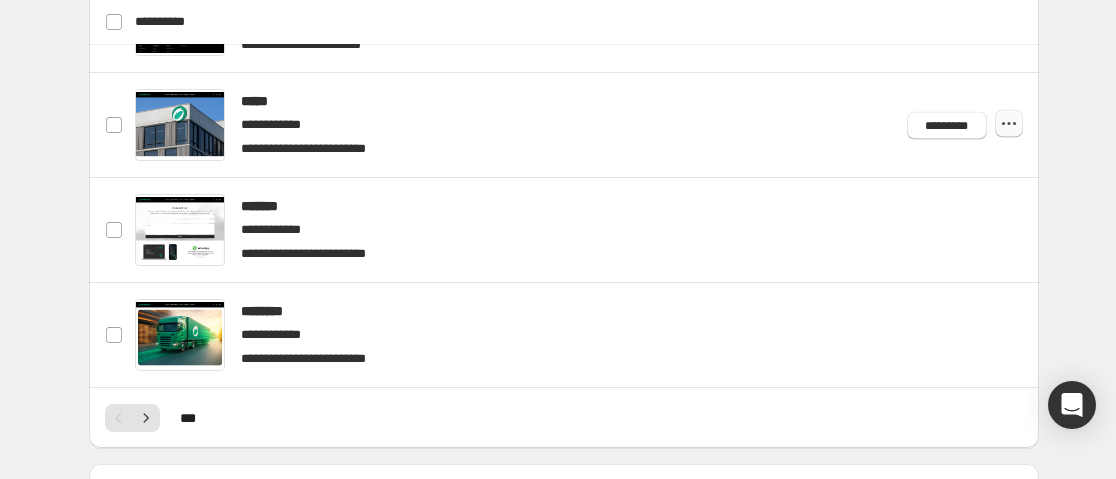 click at bounding box center [1009, 124] 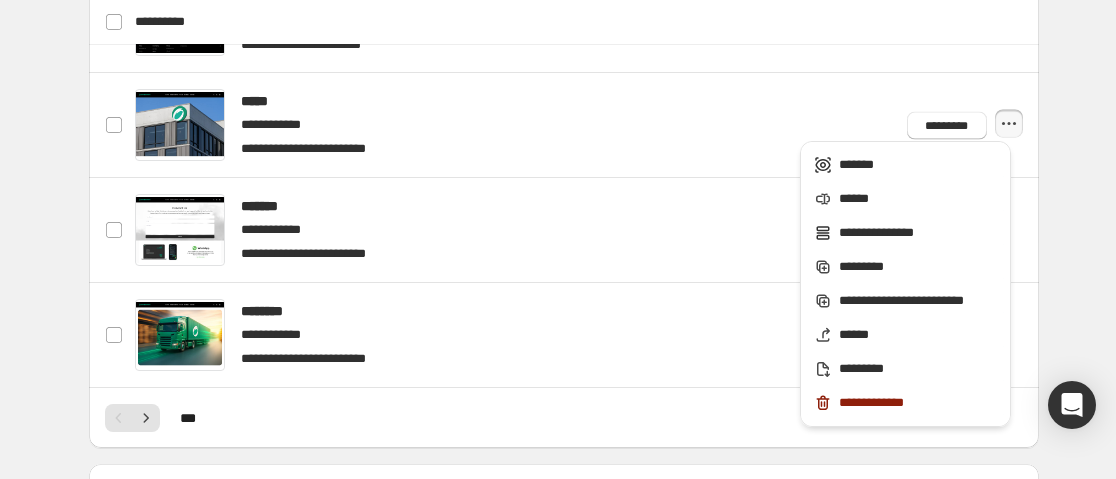 click on "**********" at bounding box center [563, -83] 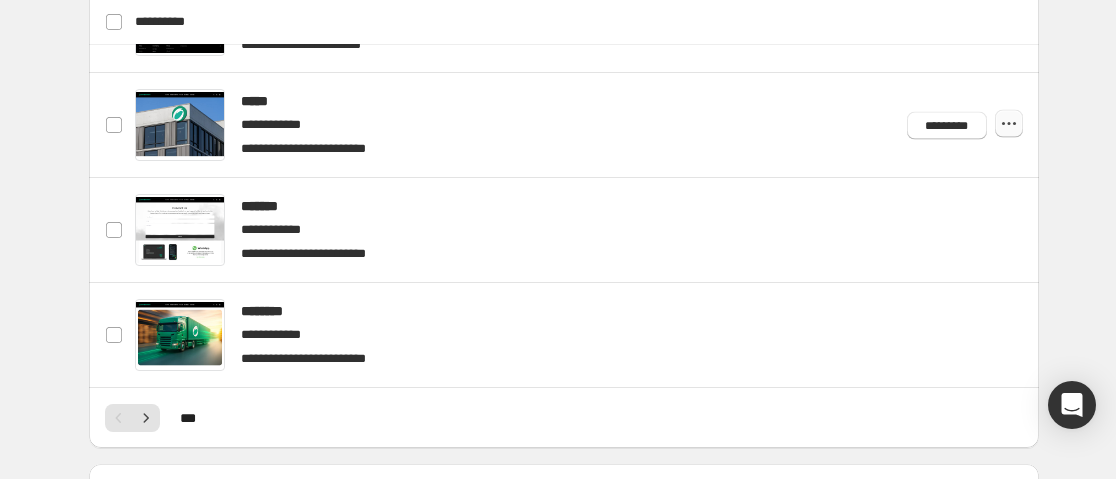 click 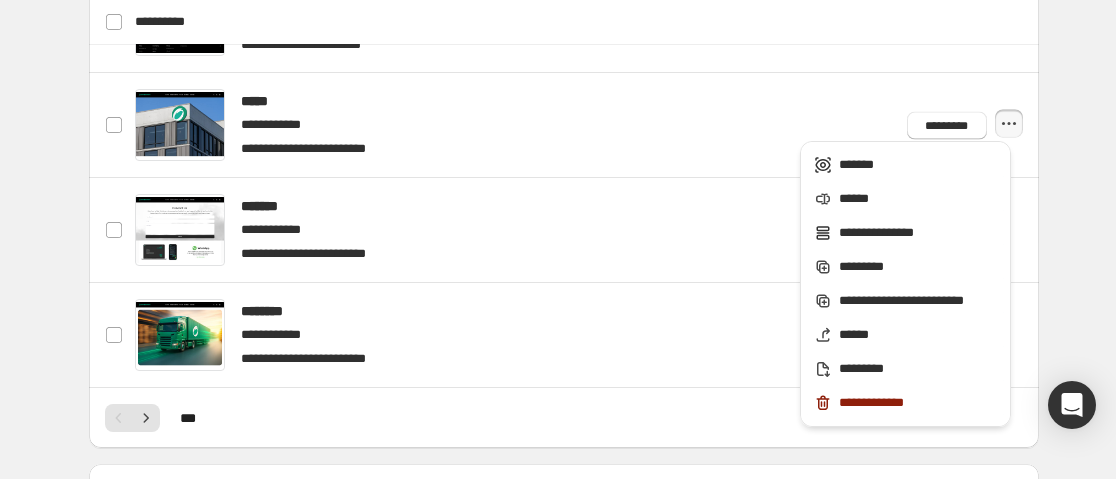 click on "**********" at bounding box center (564, -83) 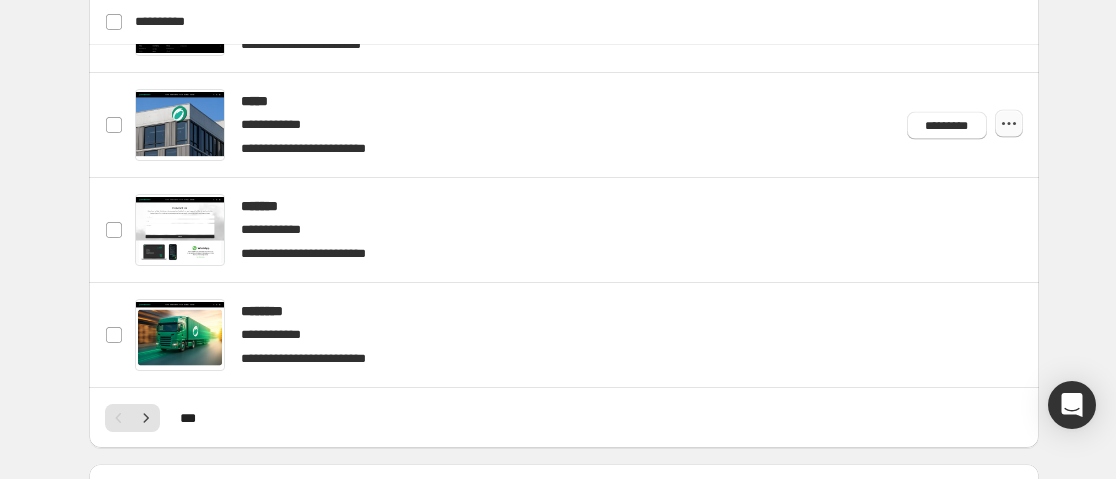 click 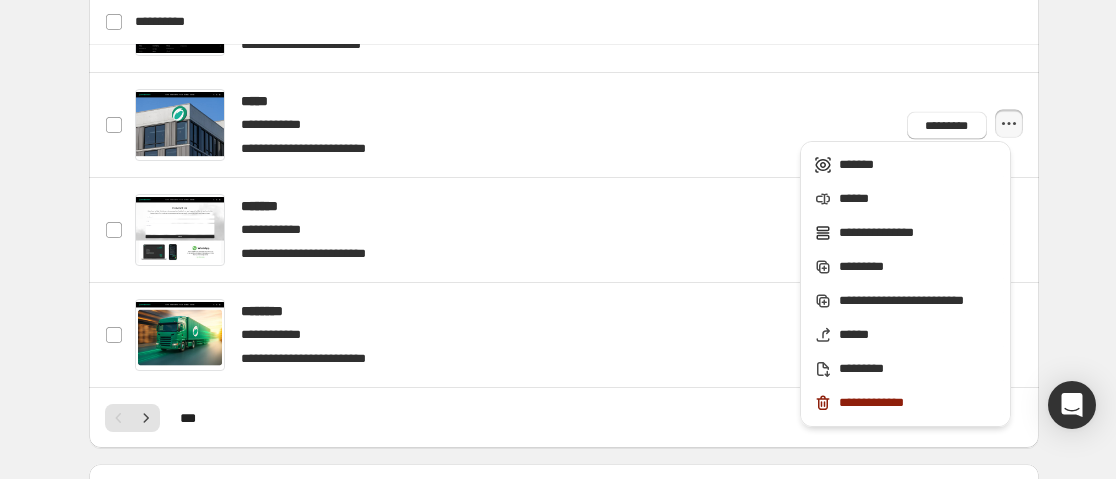 click on "**********" at bounding box center (563, -83) 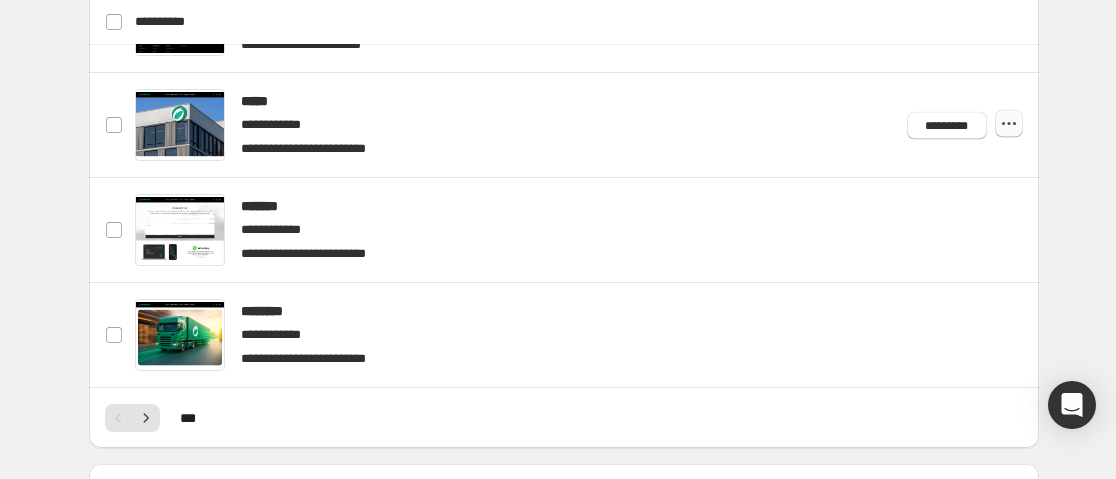 click 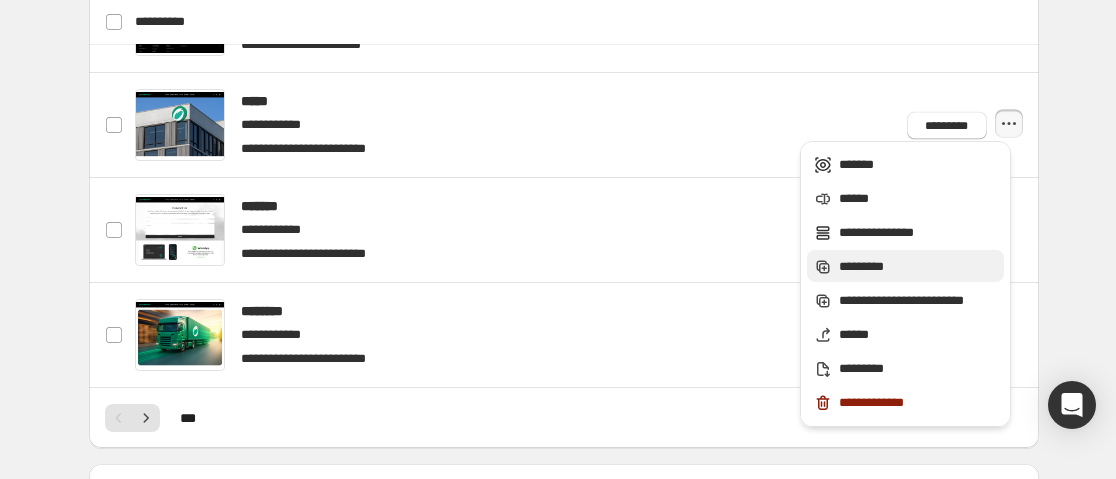 click on "*********" at bounding box center (918, 267) 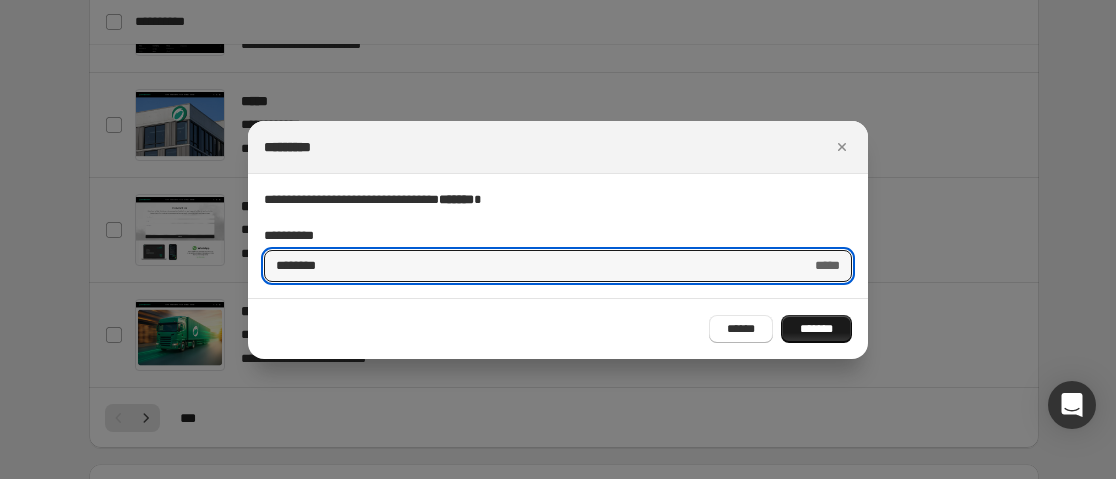 type on "********" 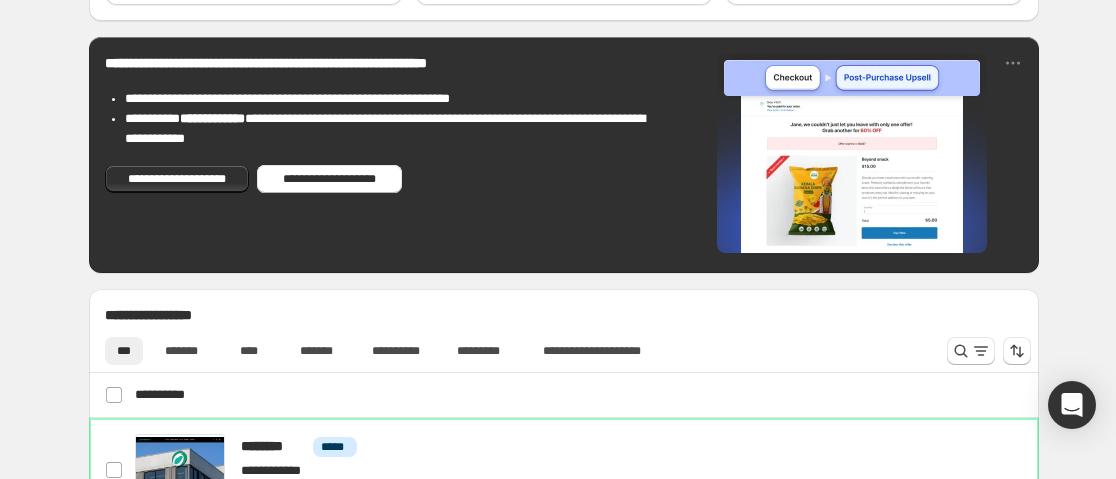 scroll, scrollTop: 777, scrollLeft: 0, axis: vertical 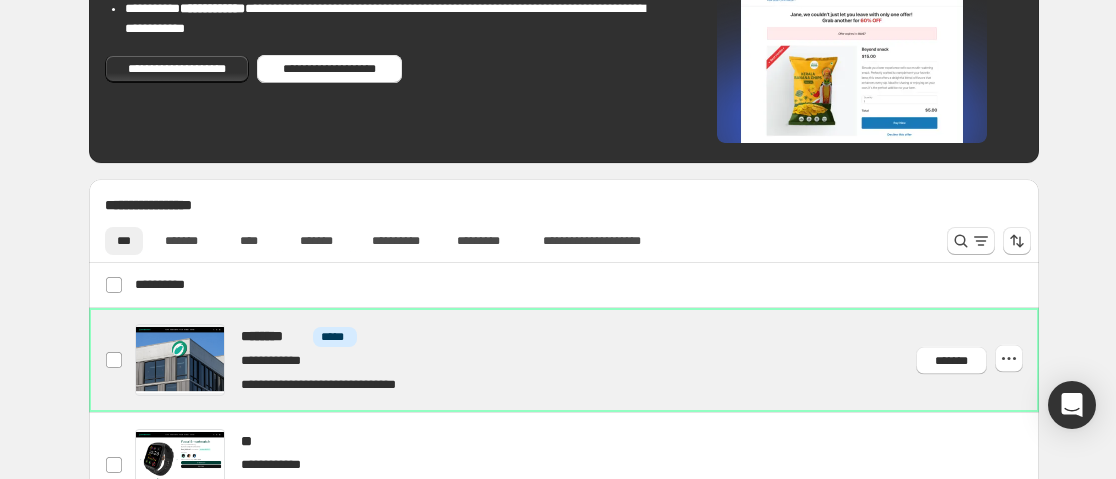 click at bounding box center [587, 360] 